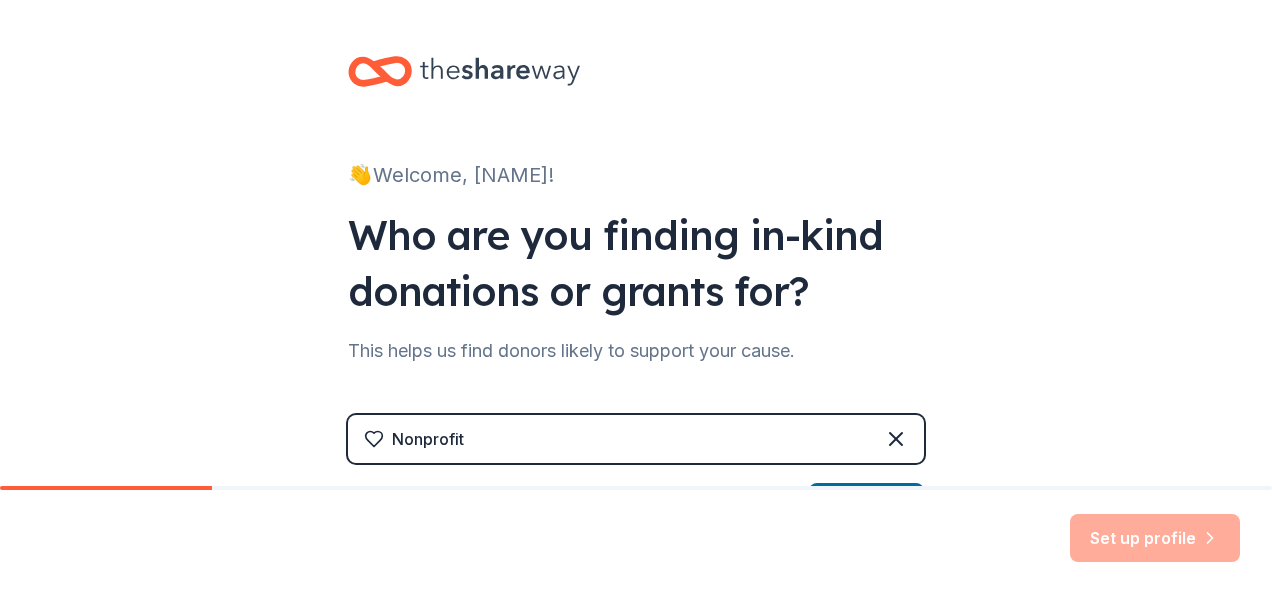 scroll, scrollTop: 0, scrollLeft: 0, axis: both 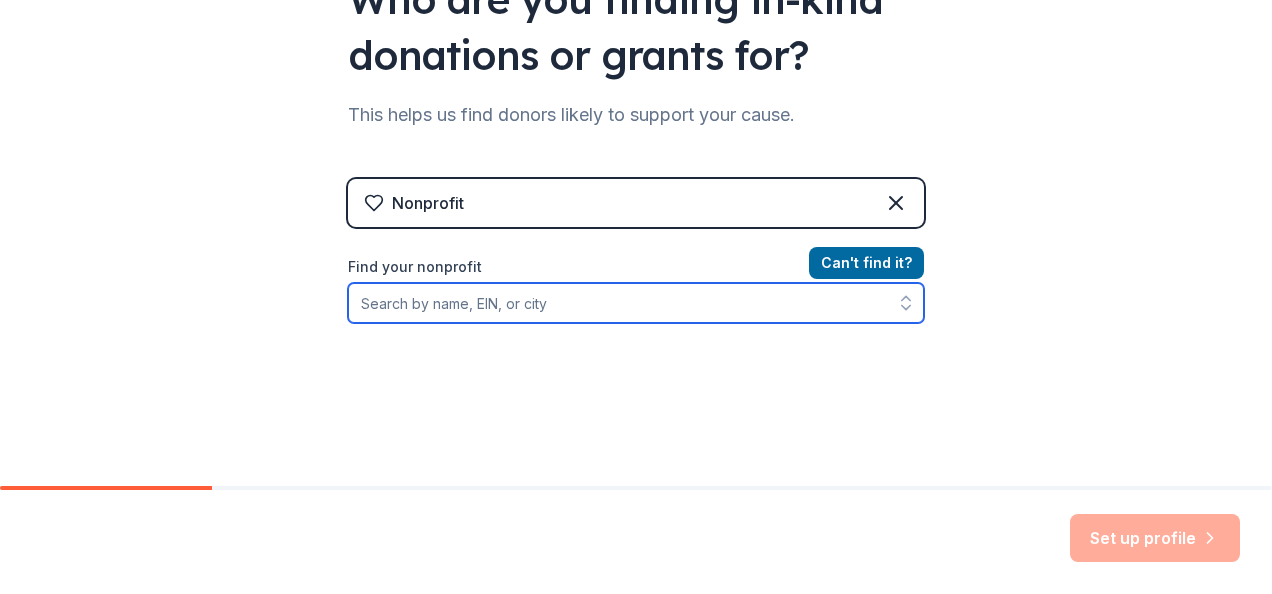 click on "Find your nonprofit" at bounding box center (636, 303) 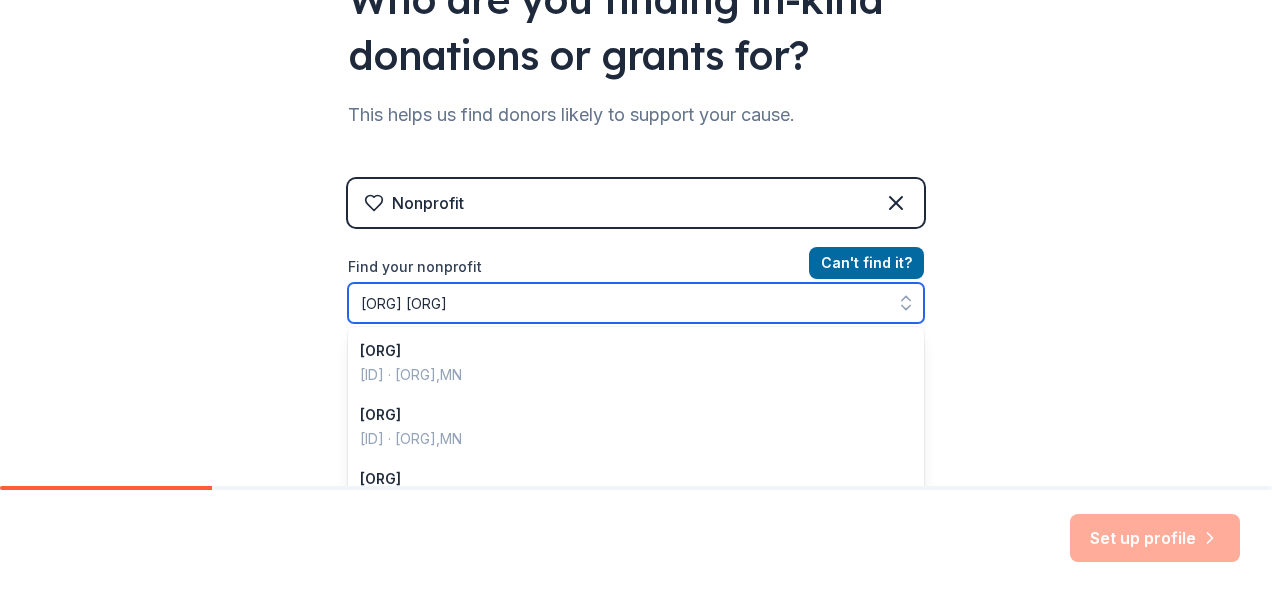 type on "[ORG] [ORG]" 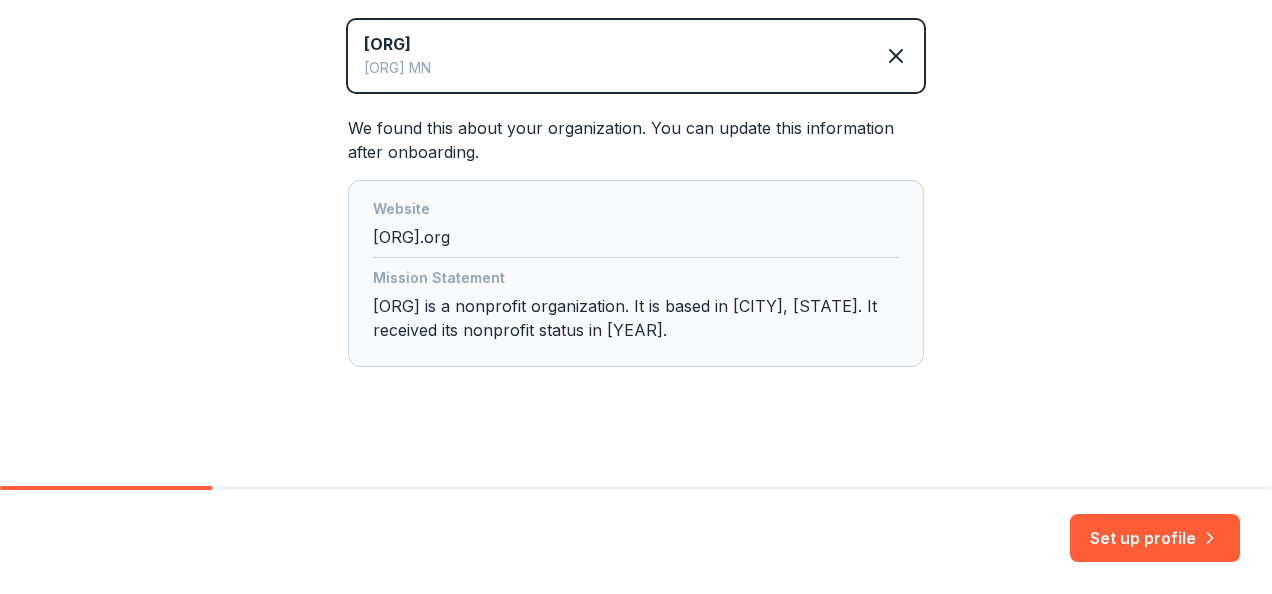 scroll, scrollTop: 483, scrollLeft: 0, axis: vertical 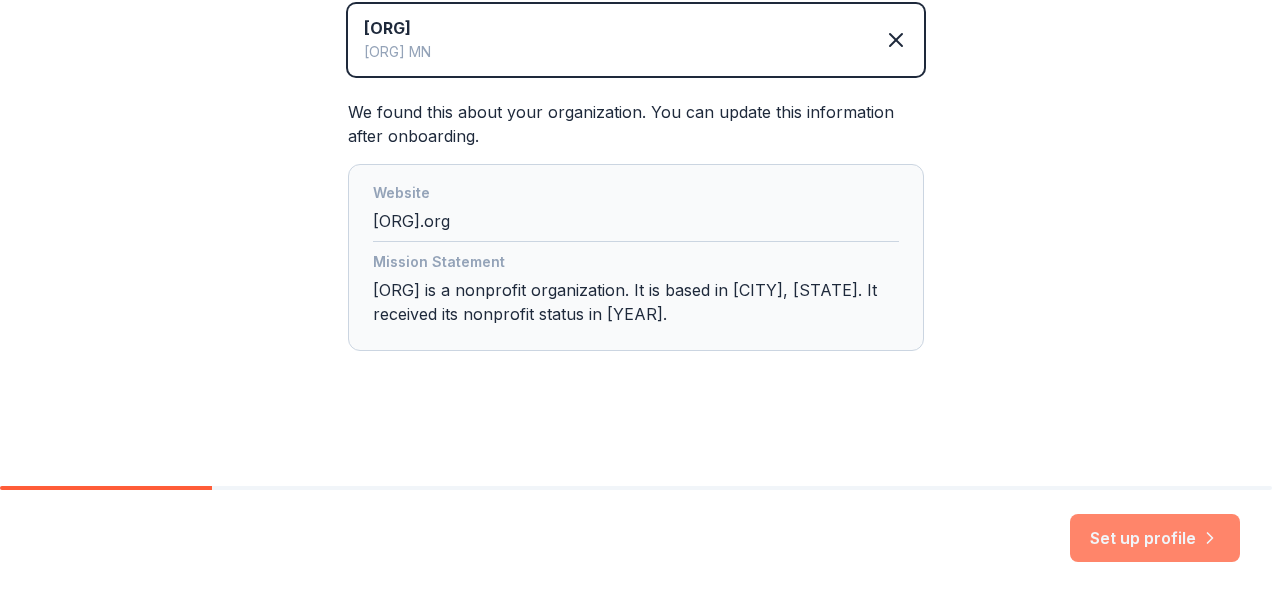 click on "Set up profile" at bounding box center [1155, 538] 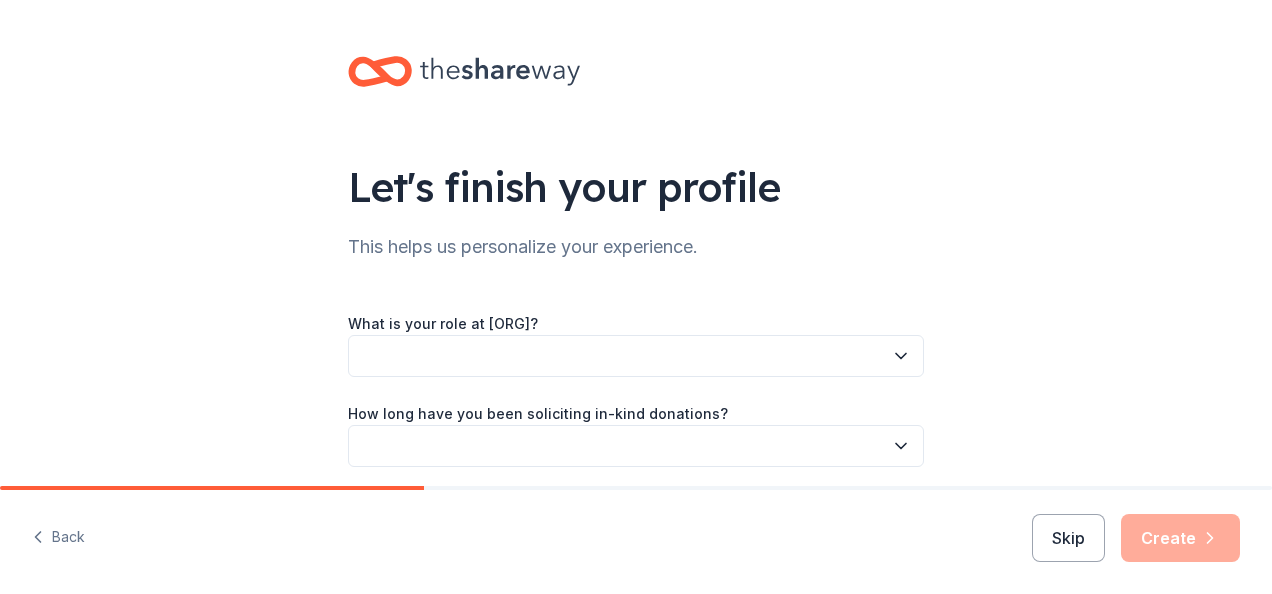 click 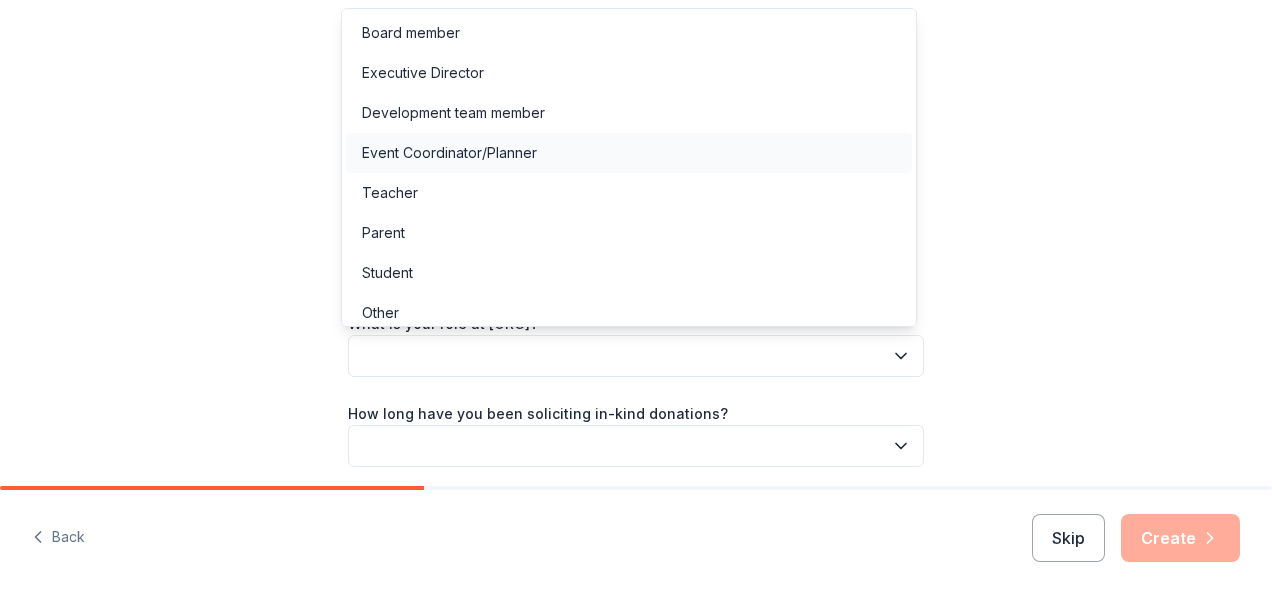 click on "Event Coordinator/Planner" at bounding box center [449, 153] 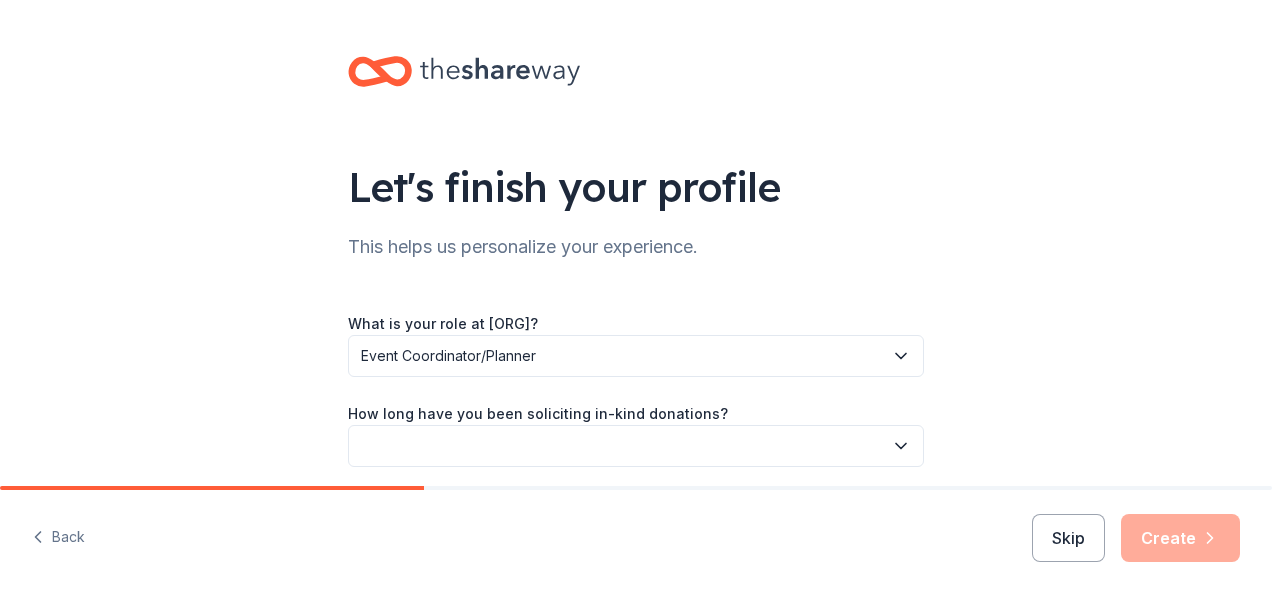 click 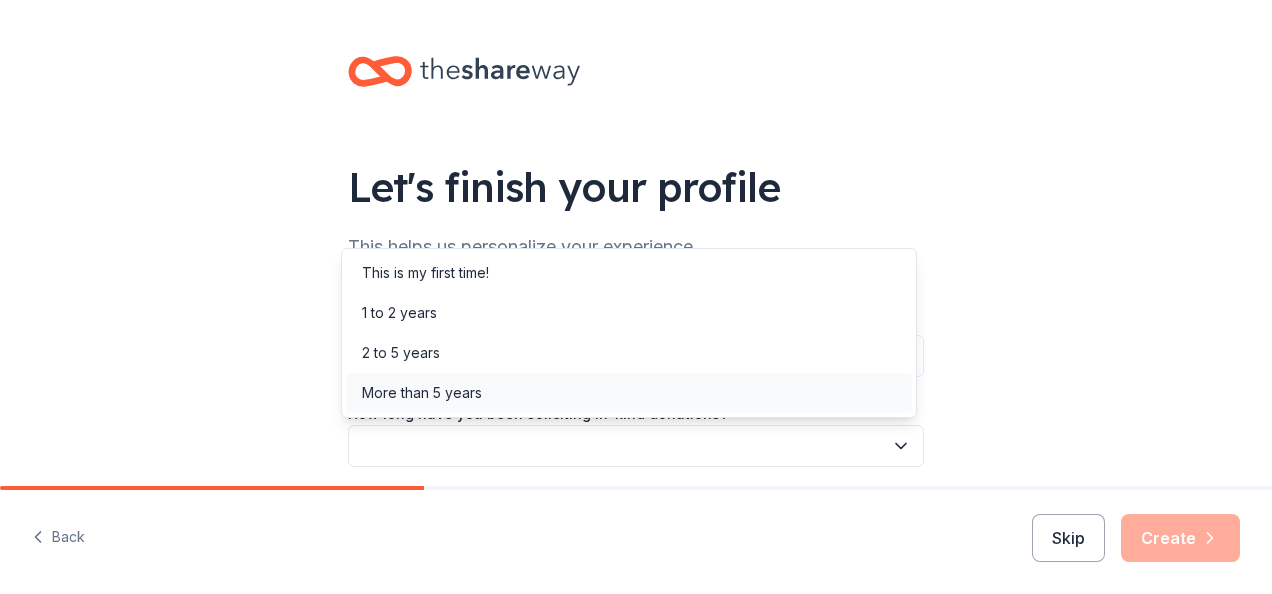 click on "More than 5 years" at bounding box center [422, 393] 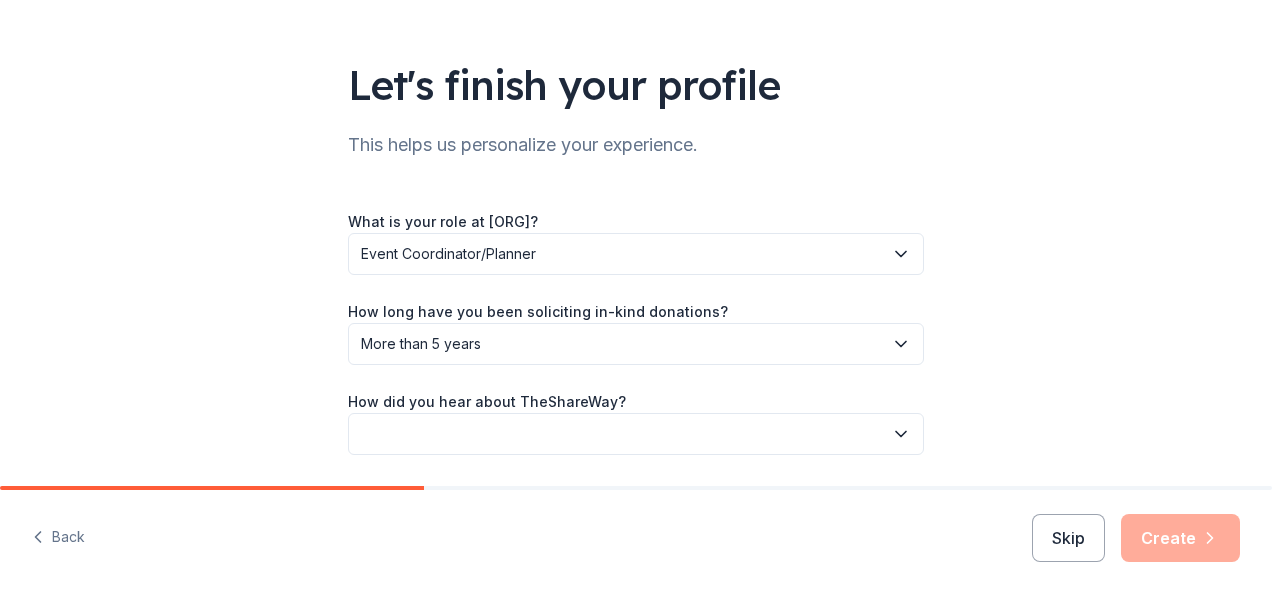 scroll, scrollTop: 167, scrollLeft: 0, axis: vertical 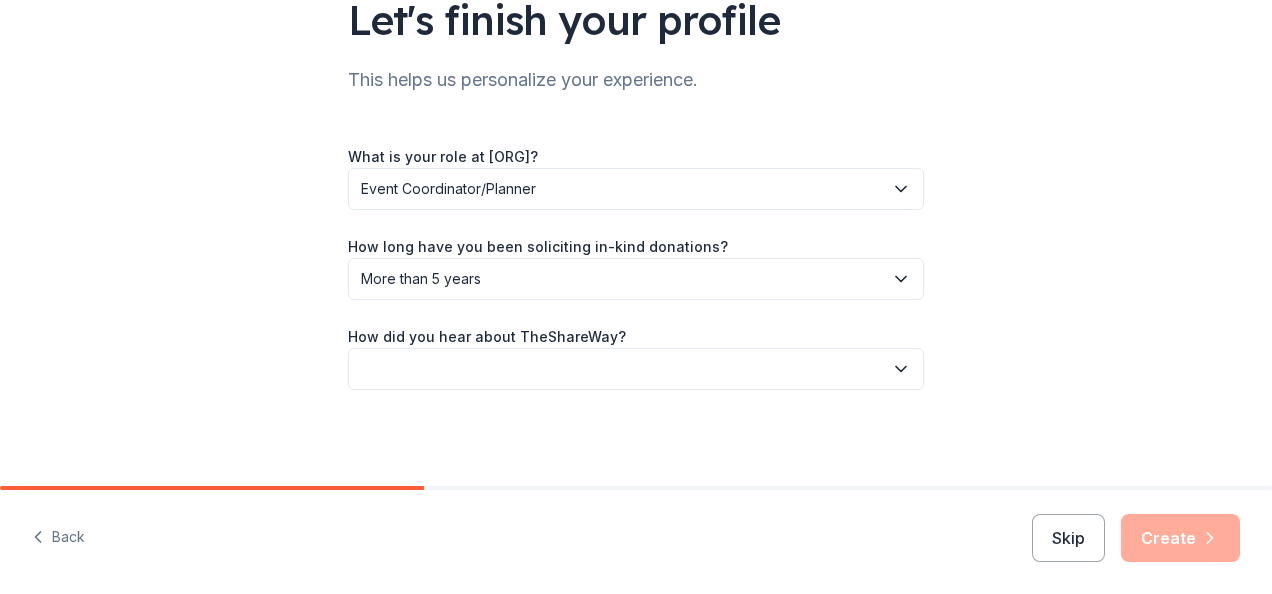 click at bounding box center (636, 369) 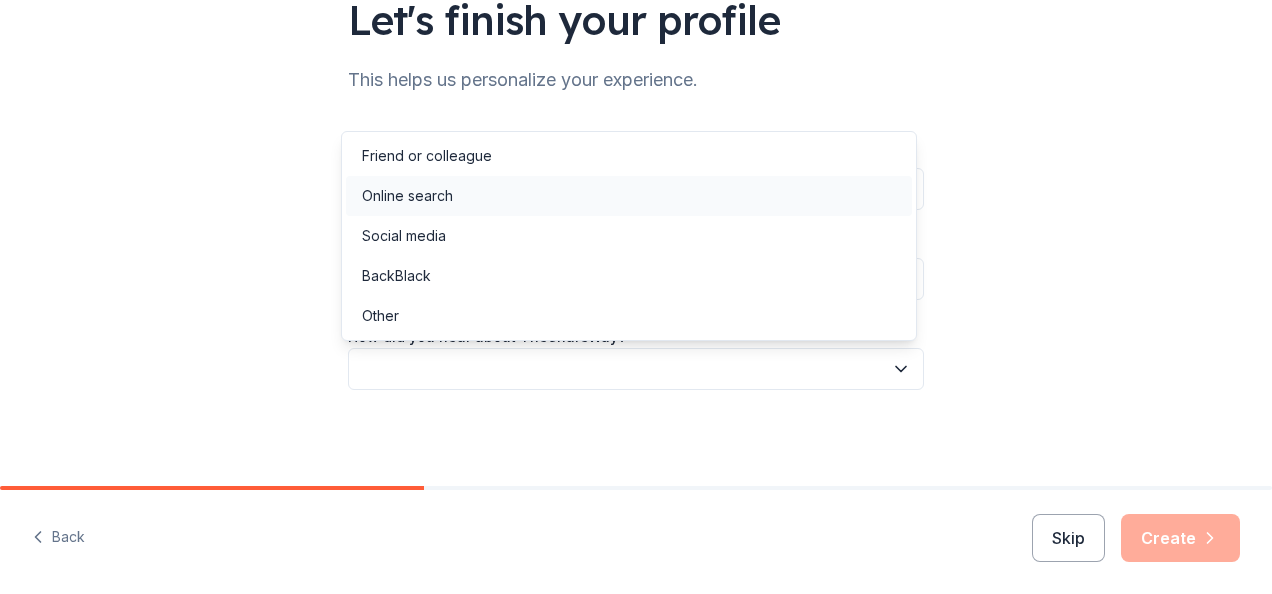 click on "Online search" at bounding box center (629, 196) 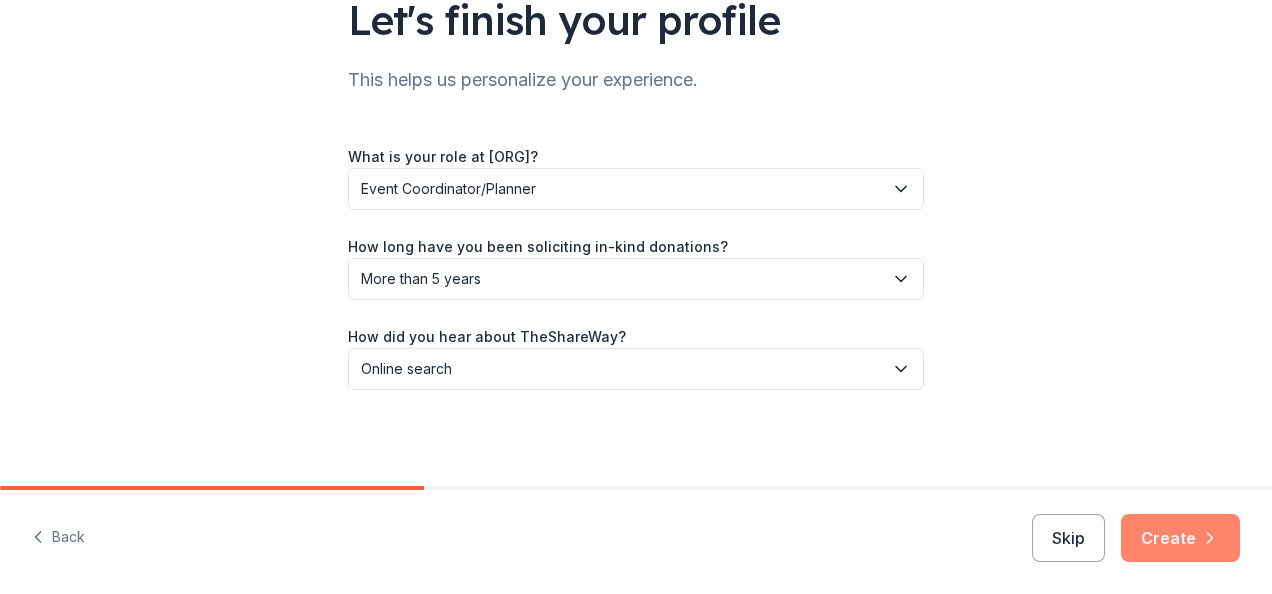 click on "Create" at bounding box center [1180, 538] 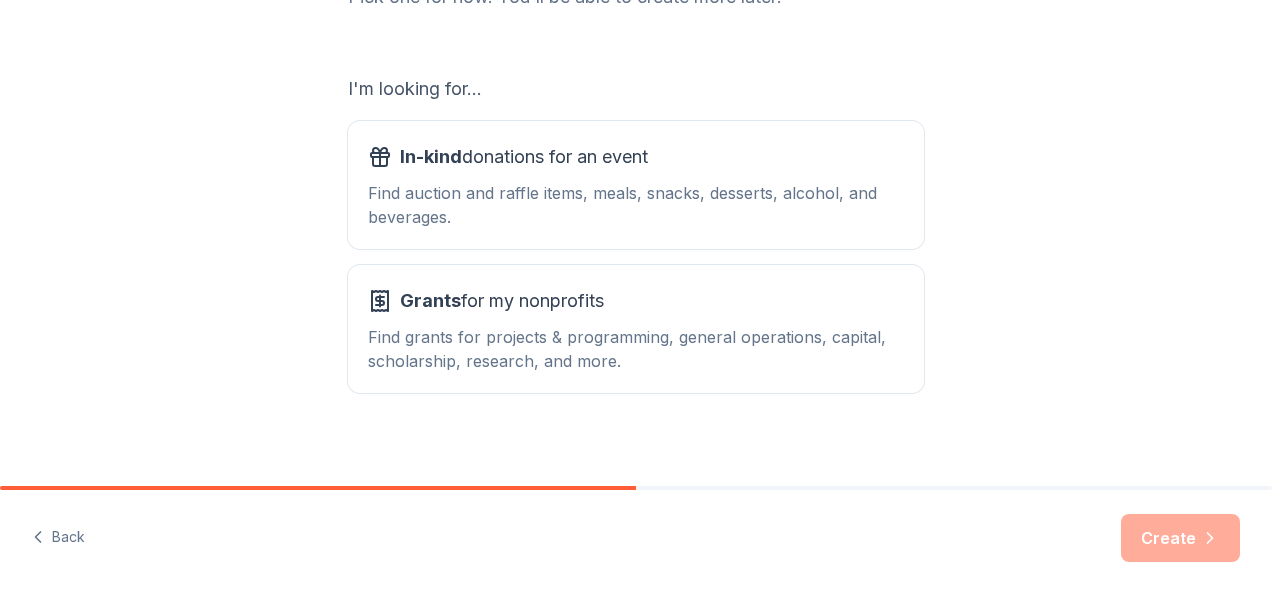 scroll, scrollTop: 320, scrollLeft: 0, axis: vertical 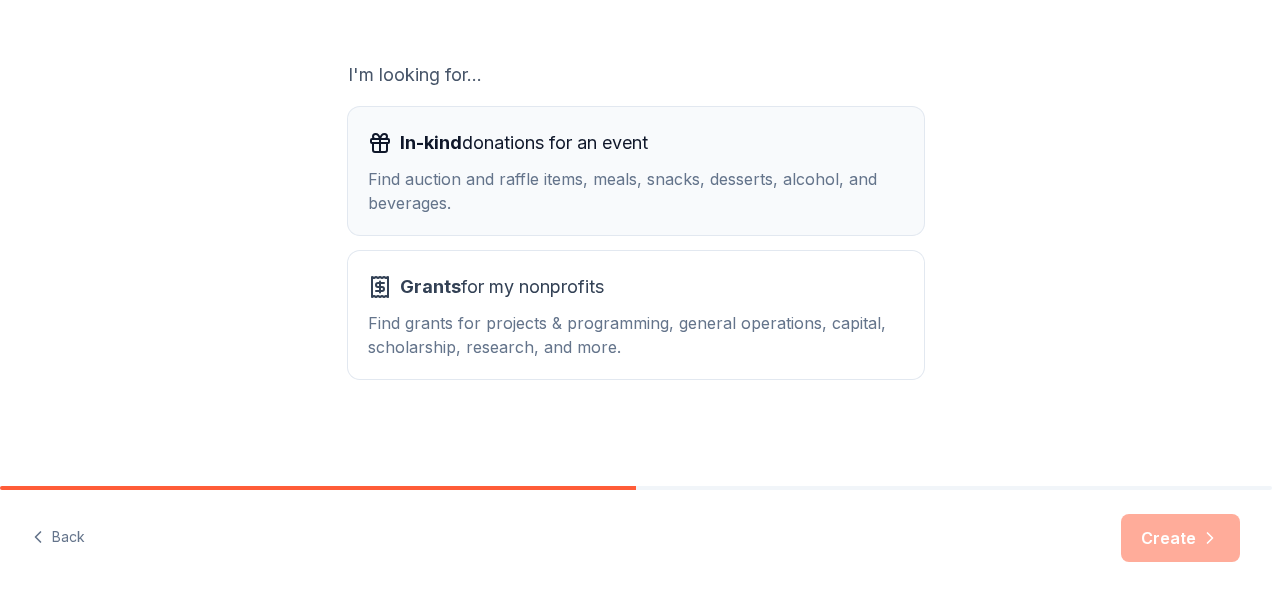 click on "Find auction and raffle items, meals, snacks, desserts, alcohol, and beverages." at bounding box center [636, 191] 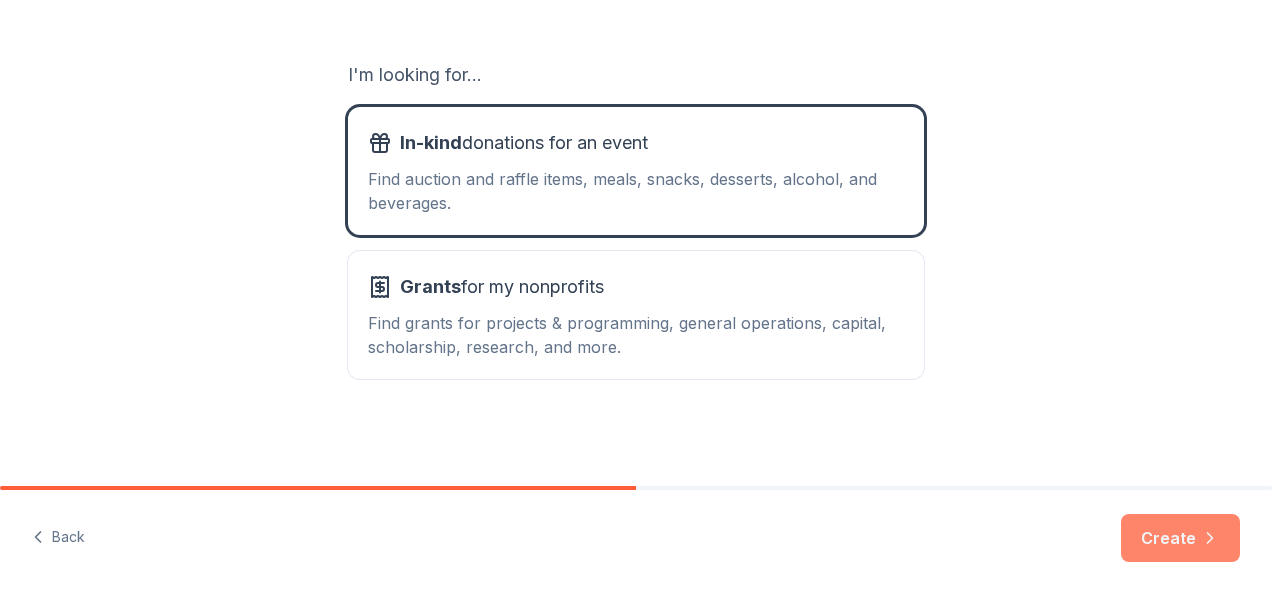 click on "Create" at bounding box center [1180, 538] 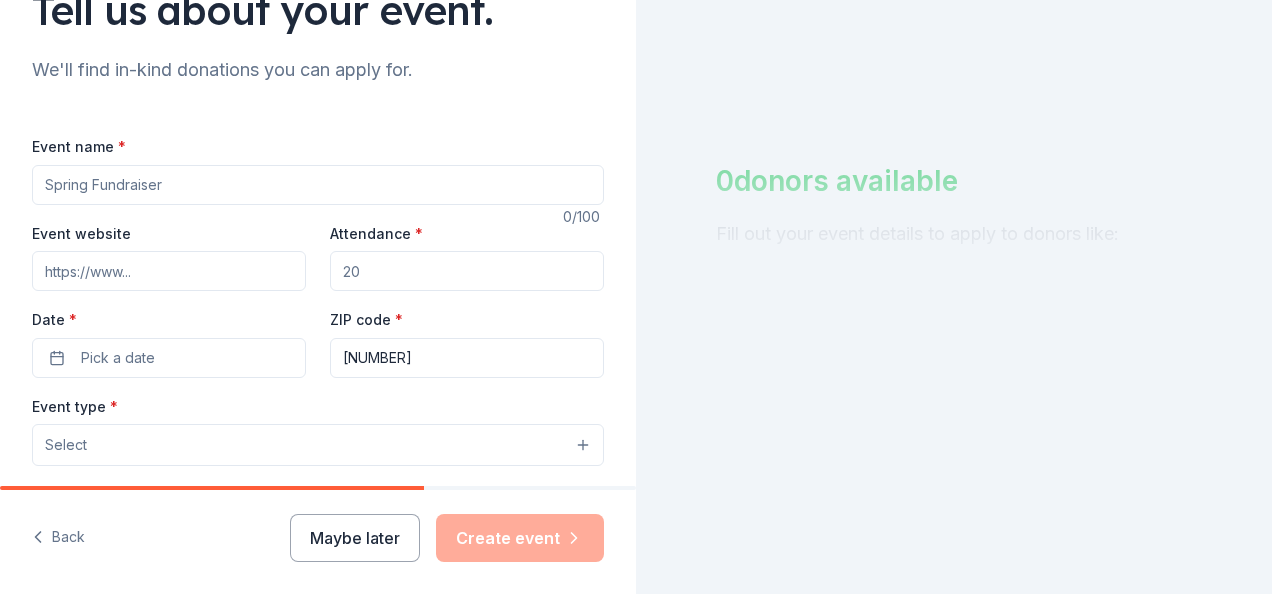 scroll, scrollTop: 180, scrollLeft: 0, axis: vertical 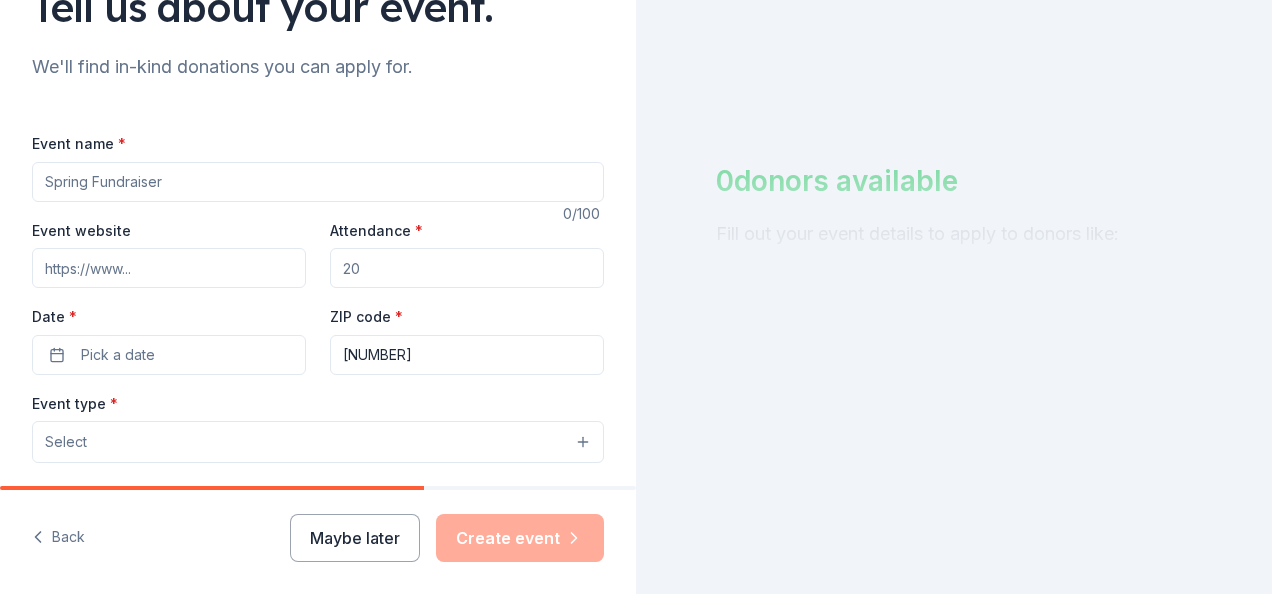 click on "Event name *" at bounding box center [318, 182] 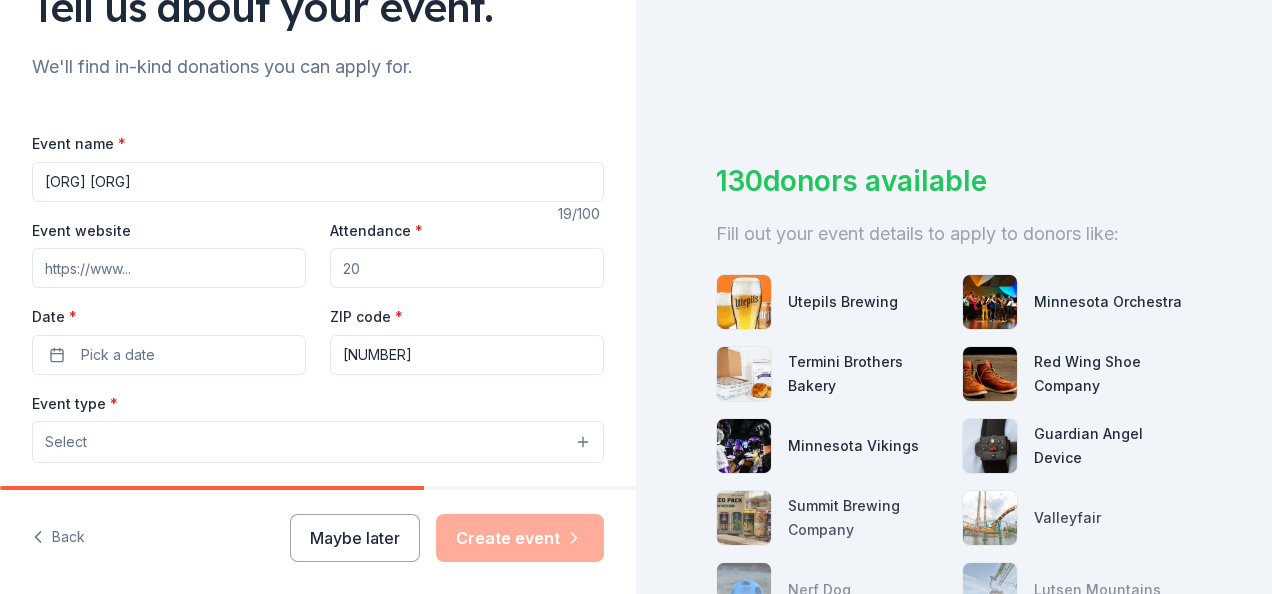 type on "[ORG] [ORG]" 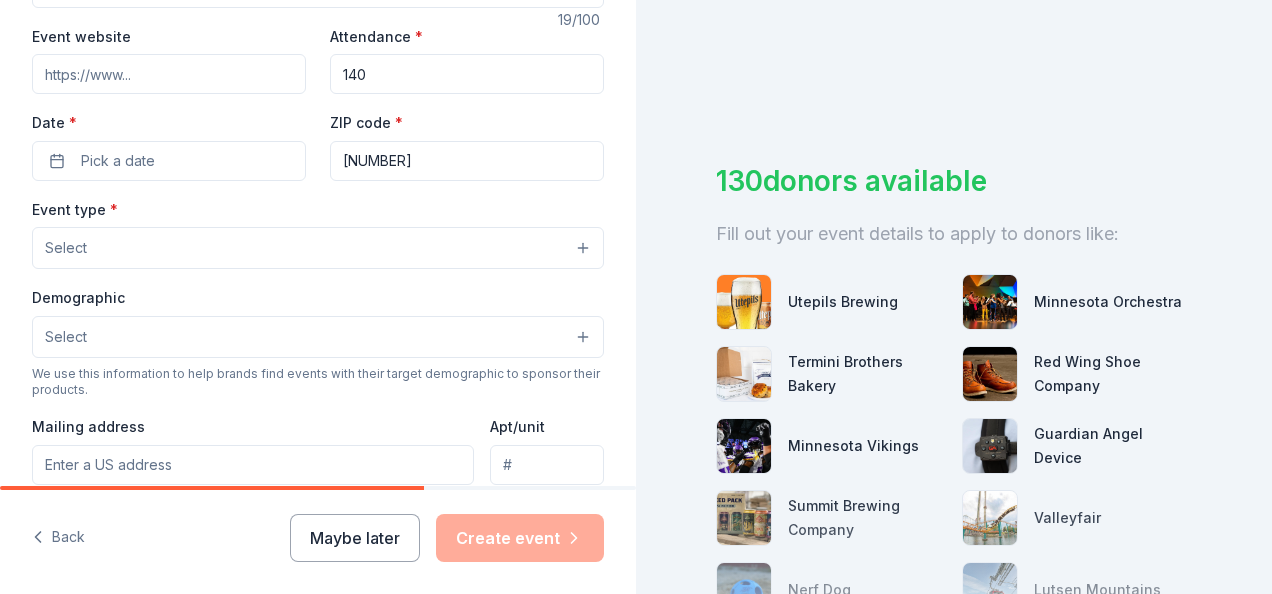 scroll, scrollTop: 377, scrollLeft: 0, axis: vertical 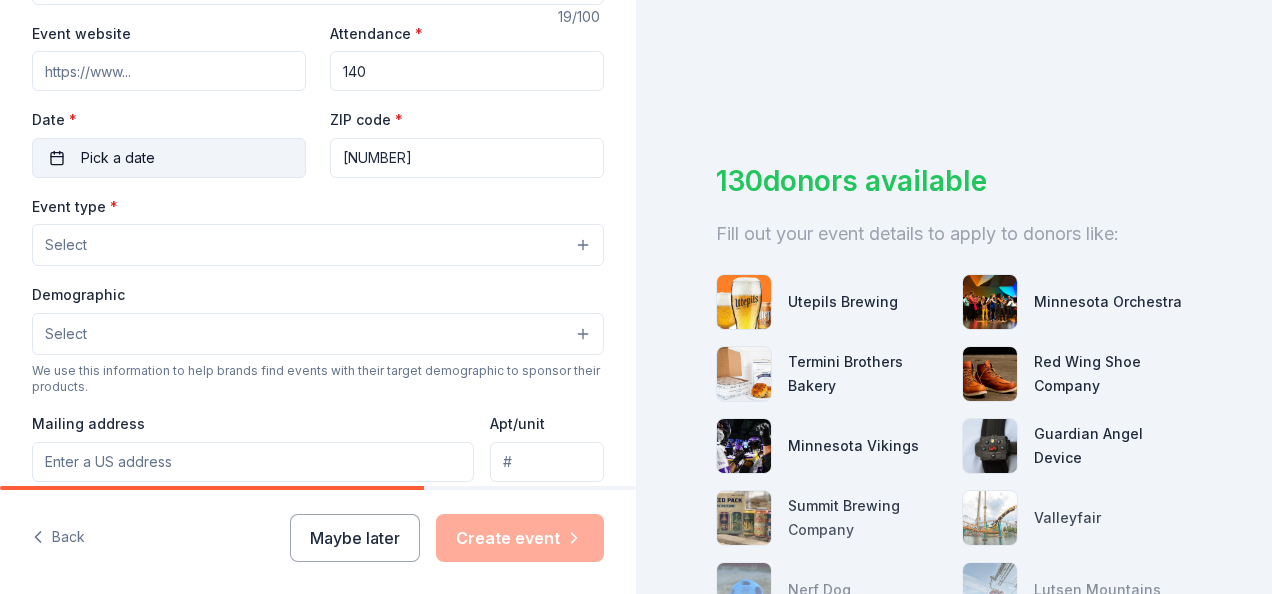 type on "140" 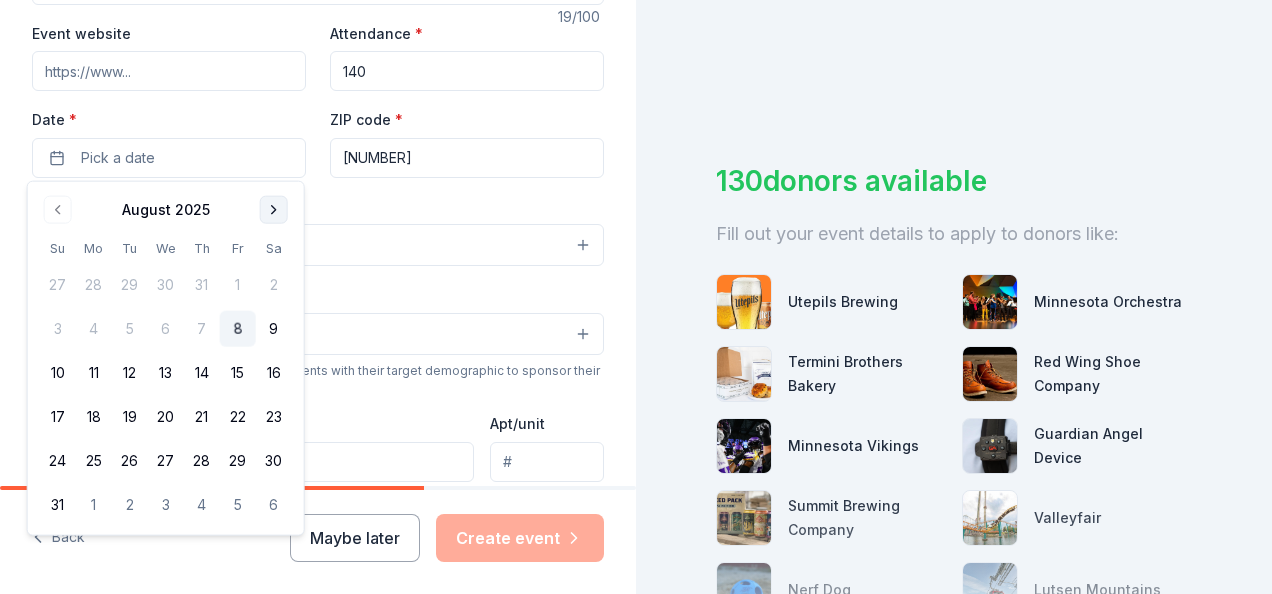 click at bounding box center (274, 210) 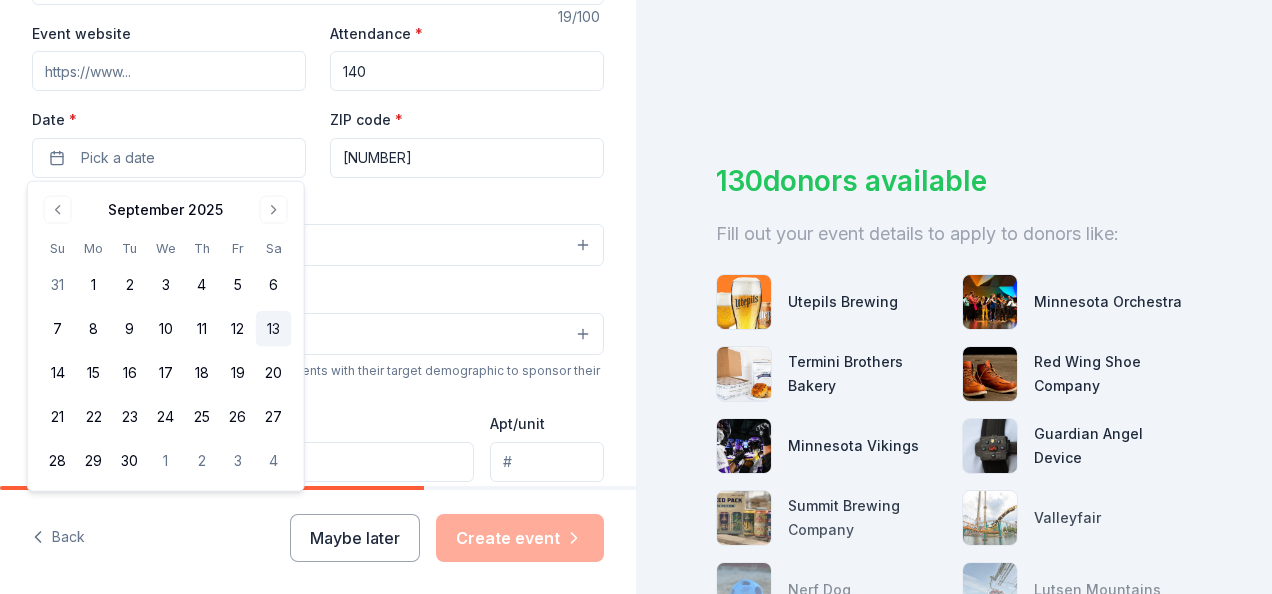 click on "13" at bounding box center [274, 329] 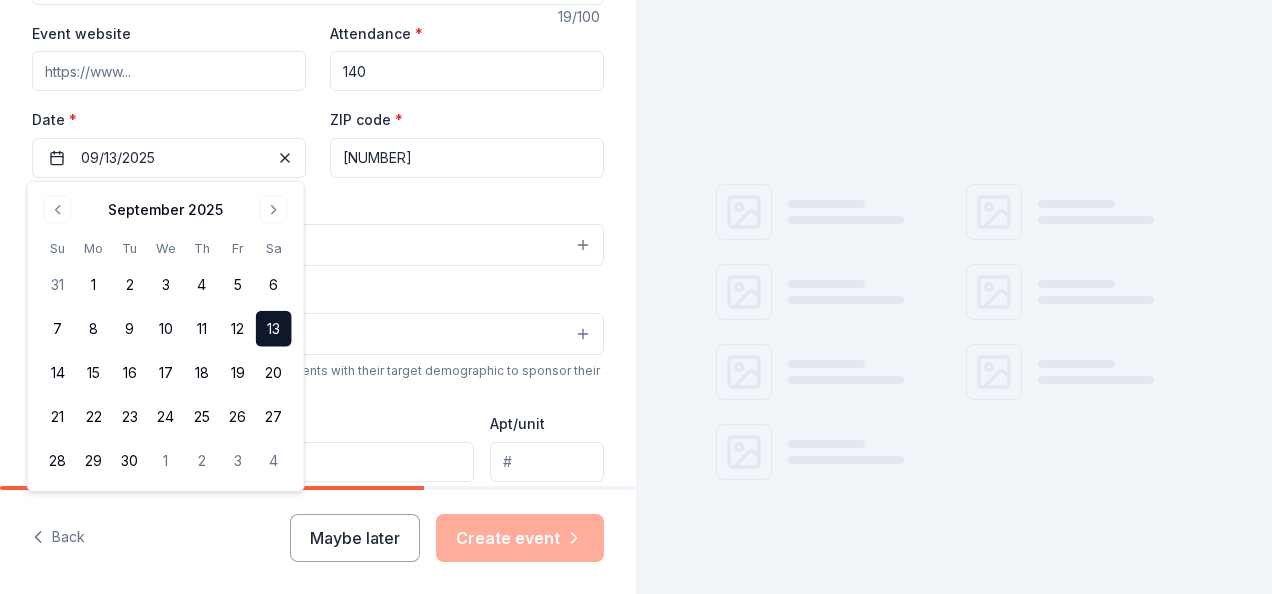 click on "[NUMBER]" at bounding box center [467, 158] 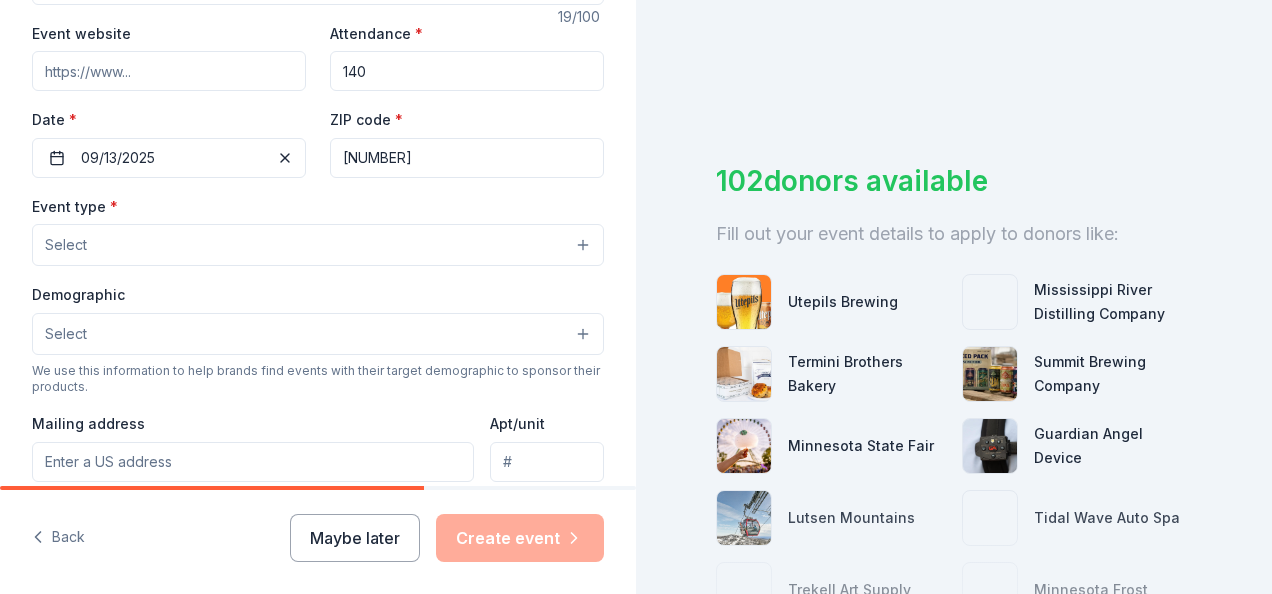 click on "Select" at bounding box center (318, 245) 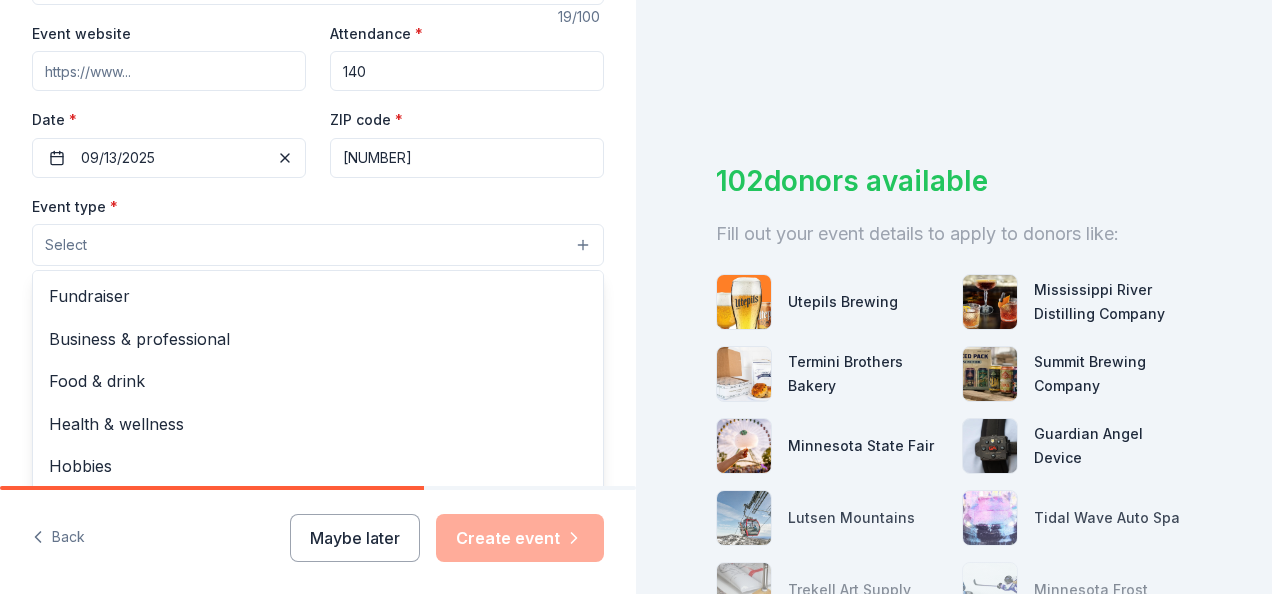 scroll, scrollTop: 66, scrollLeft: 0, axis: vertical 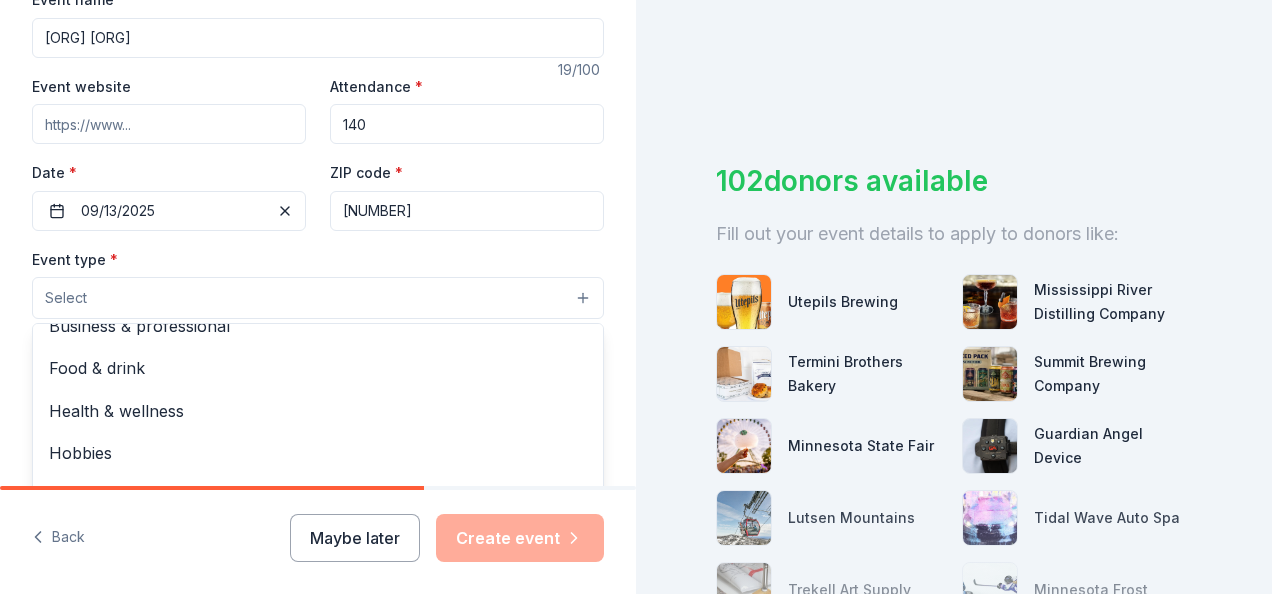 click on "Hobbies" at bounding box center (318, 453) 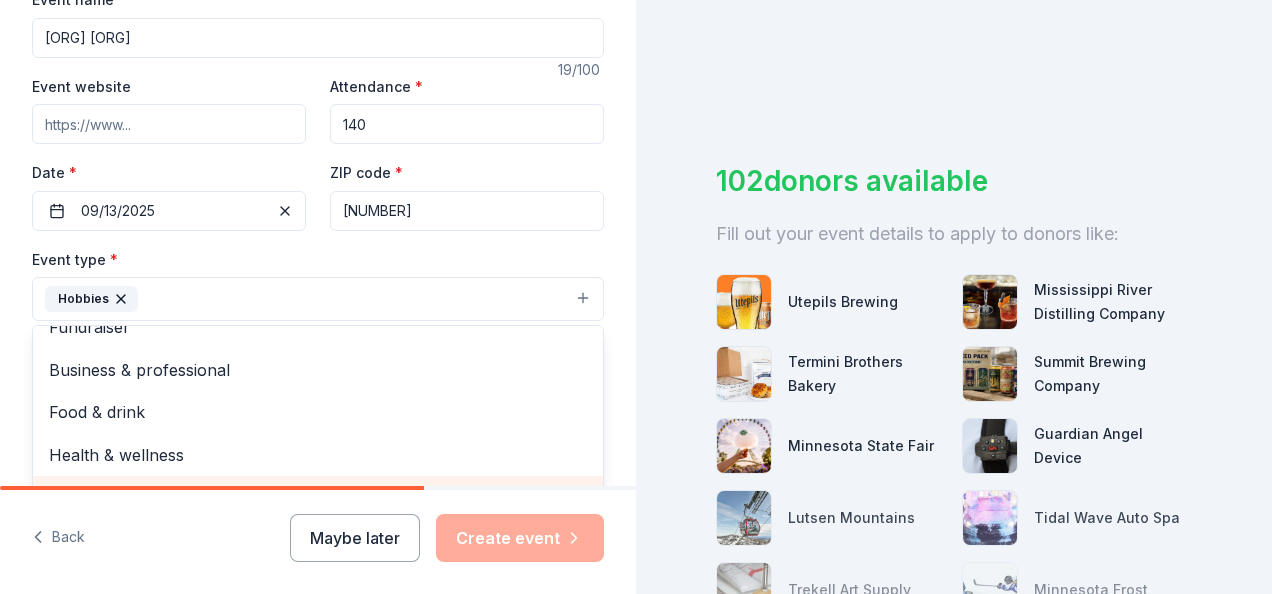 scroll, scrollTop: 24, scrollLeft: 0, axis: vertical 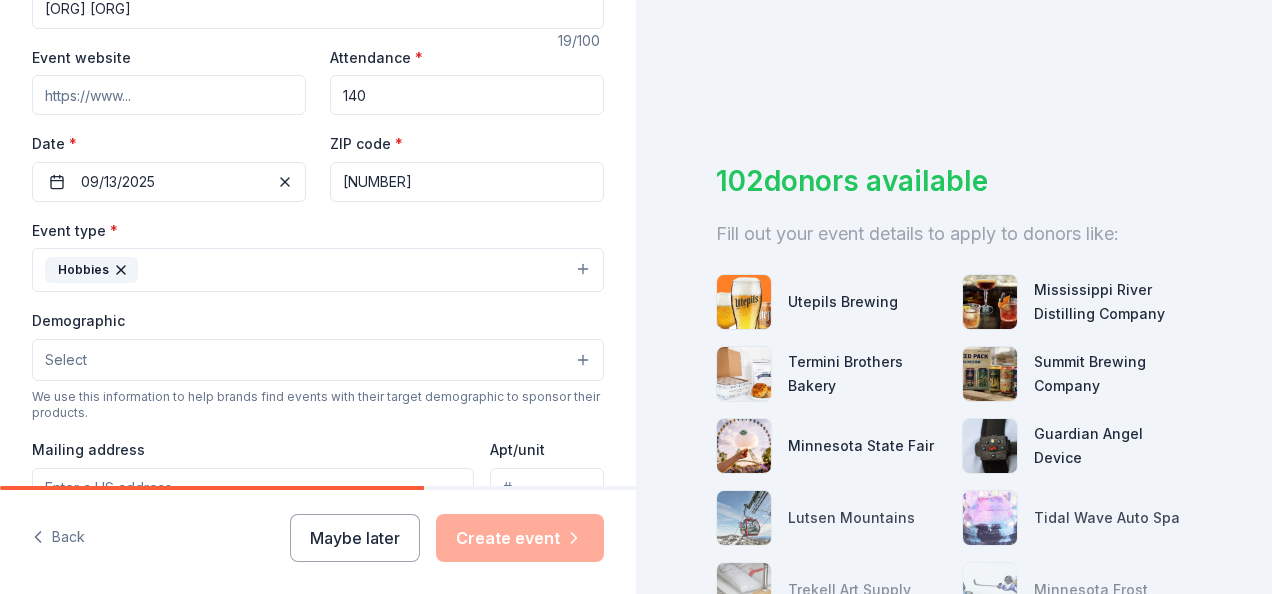 click on "Hobbies" at bounding box center (318, 270) 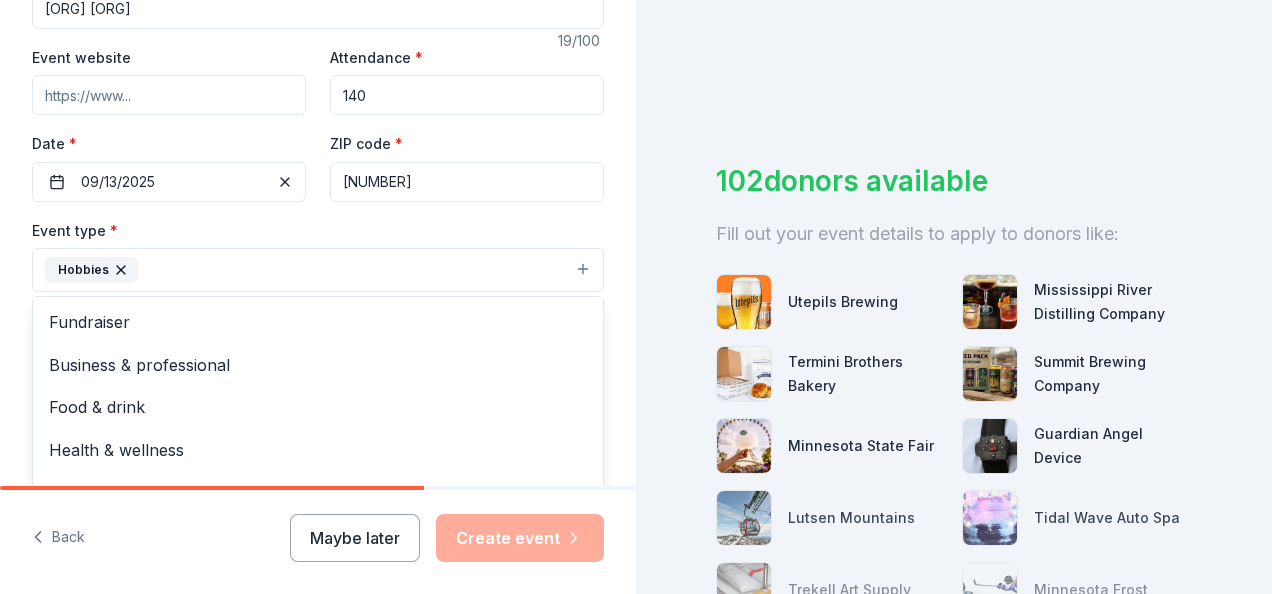 scroll, scrollTop: 0, scrollLeft: 0, axis: both 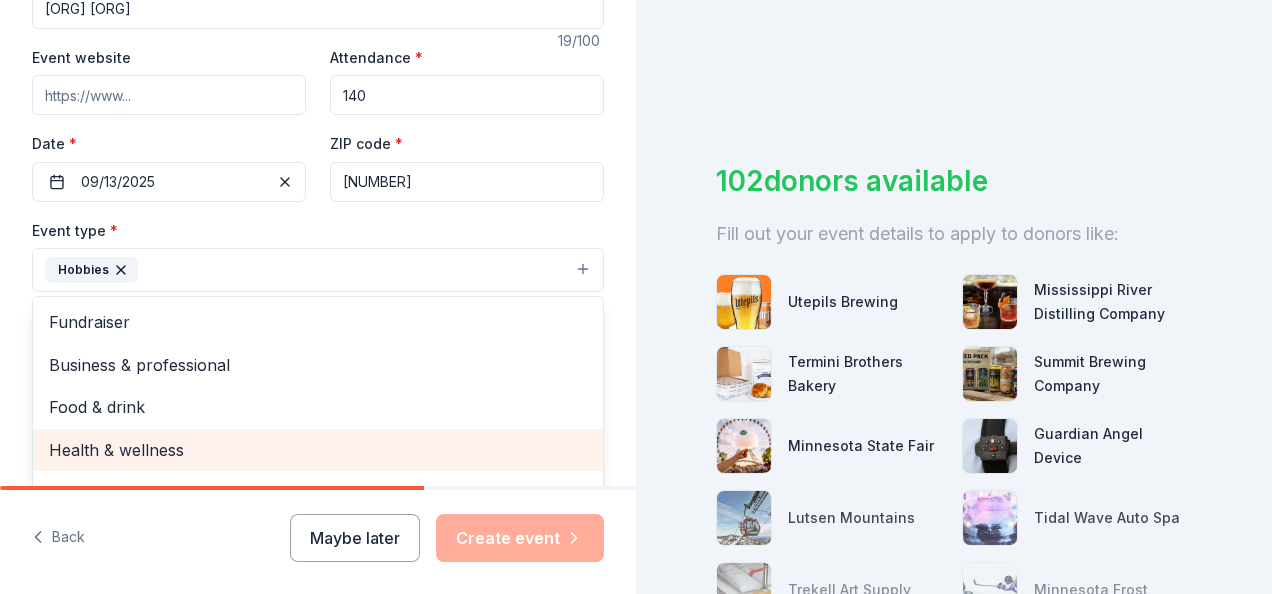 click on "Health & wellness" at bounding box center (318, 450) 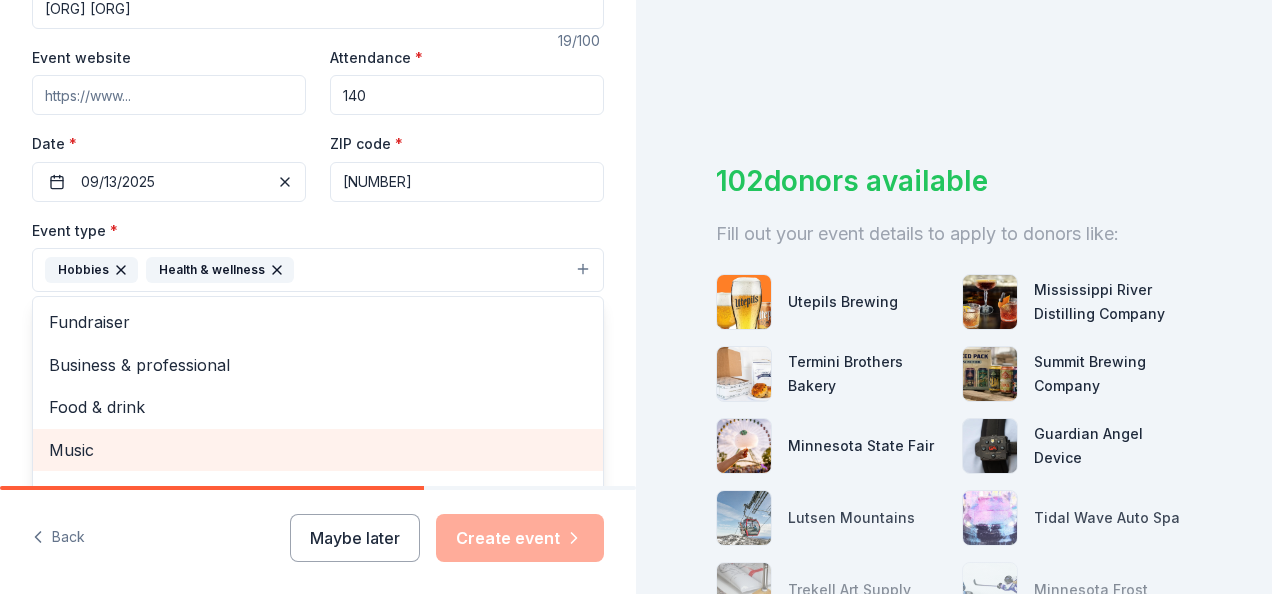 click on "Fundraiser" at bounding box center [318, 322] 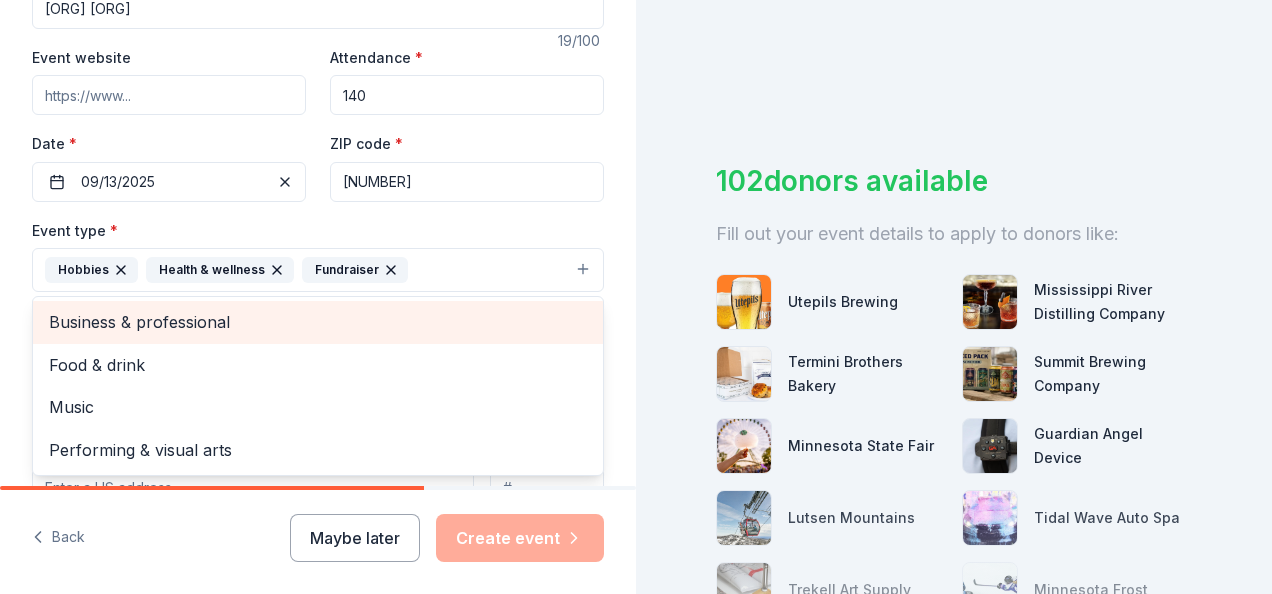 click 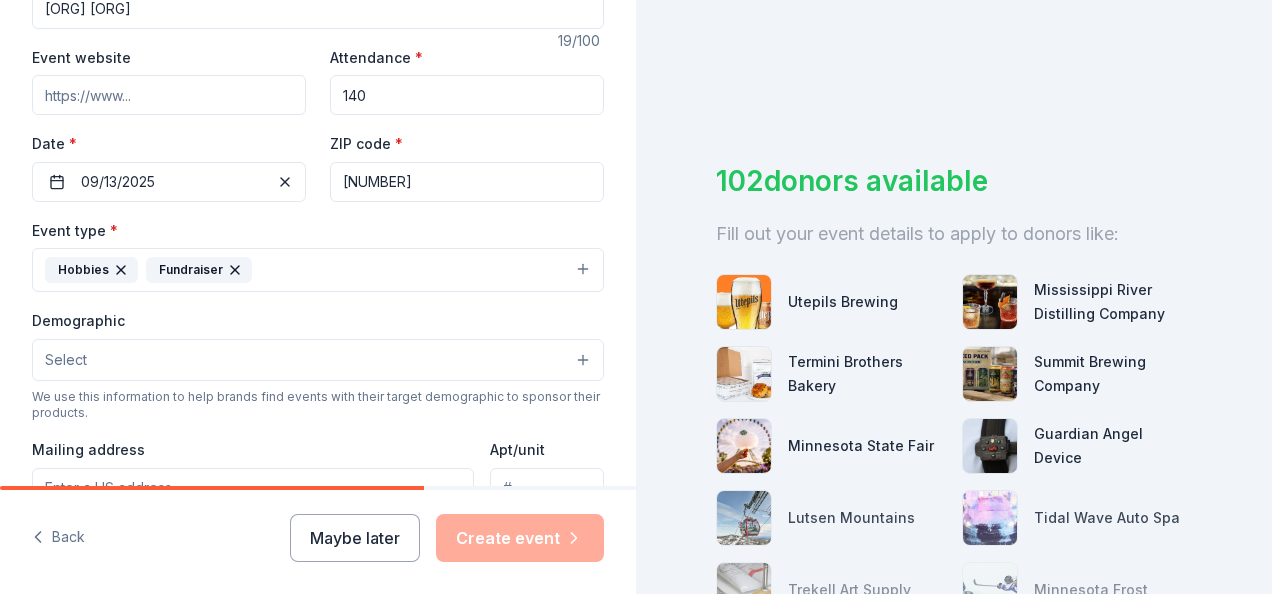 click on "Hobbies Fundraiser" at bounding box center (318, 270) 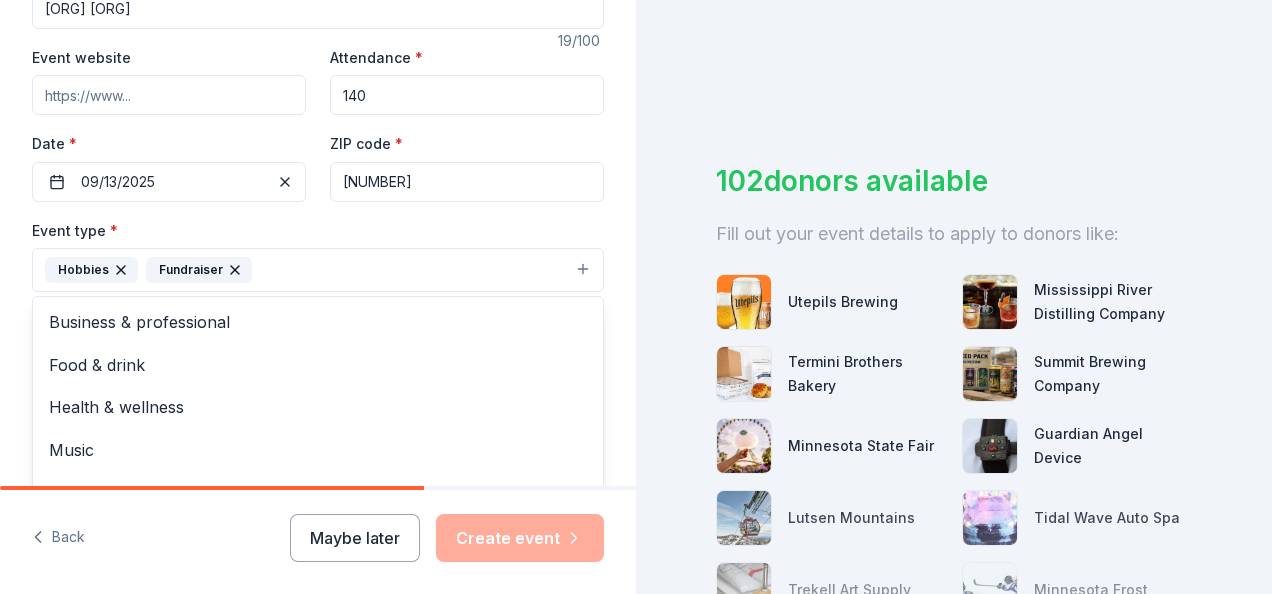 click on "Food & drink" at bounding box center (318, 365) 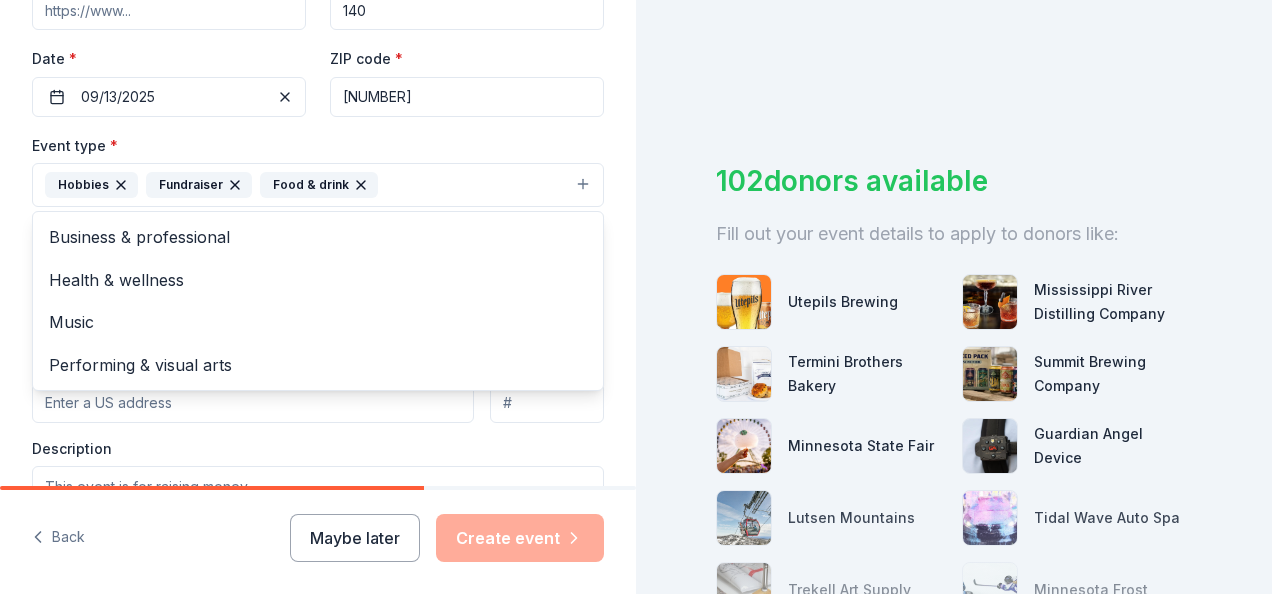 scroll, scrollTop: 437, scrollLeft: 0, axis: vertical 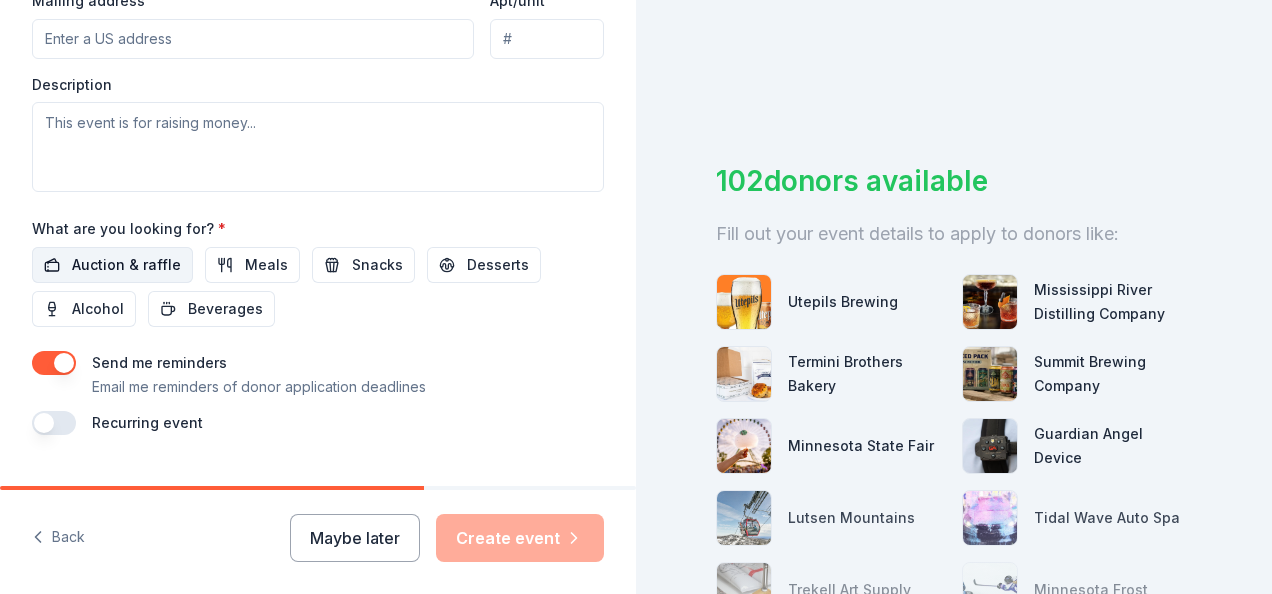 click on "Auction & raffle" at bounding box center (126, 265) 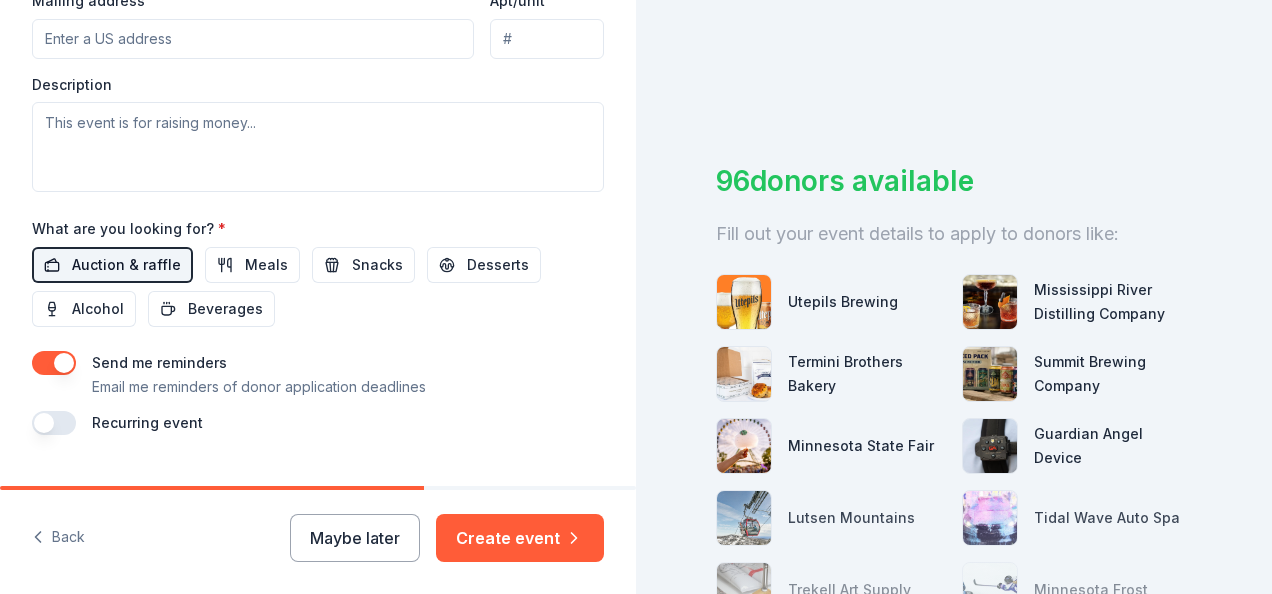 scroll, scrollTop: 842, scrollLeft: 0, axis: vertical 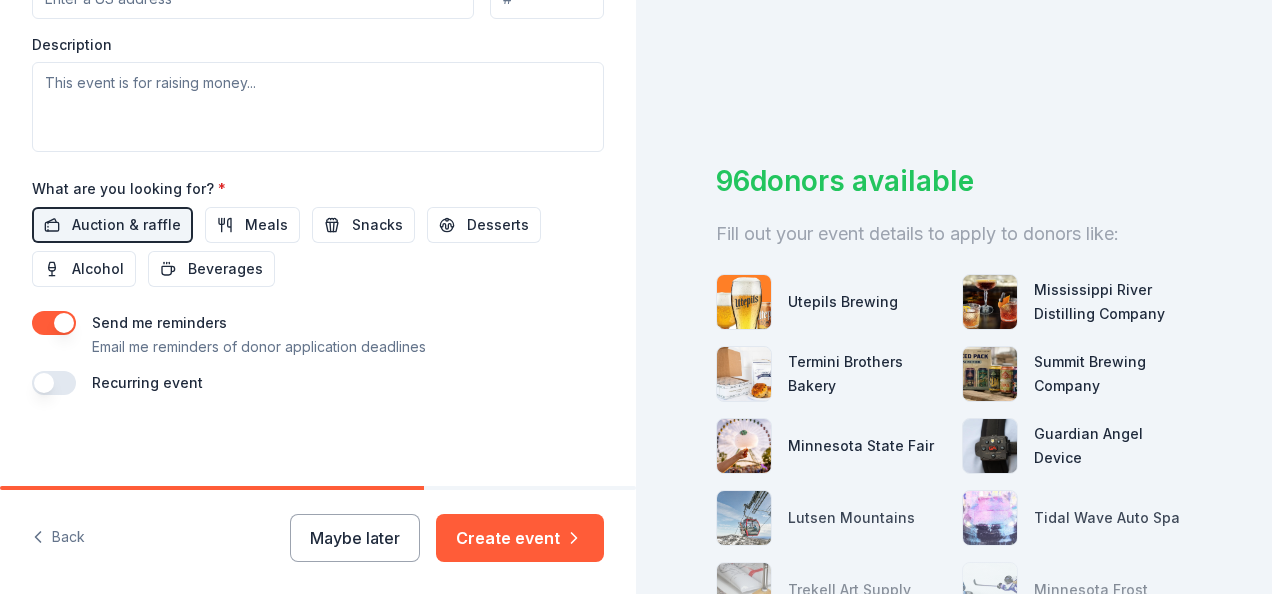 click at bounding box center [54, 383] 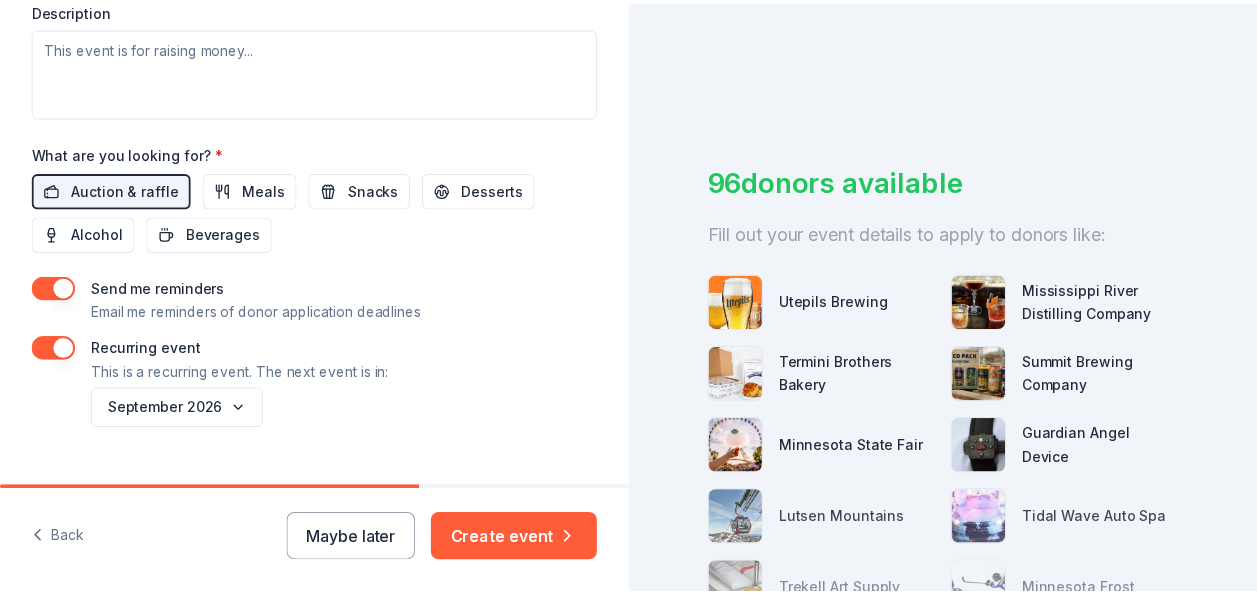 scroll, scrollTop: 914, scrollLeft: 0, axis: vertical 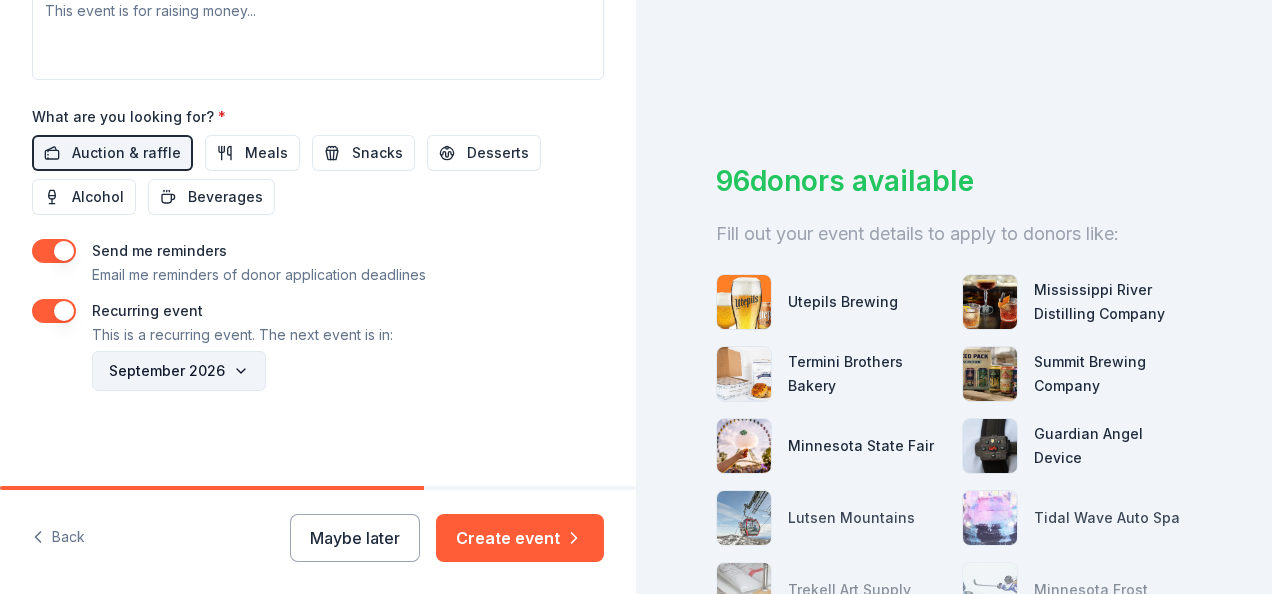 click on "September 2026" at bounding box center [179, 371] 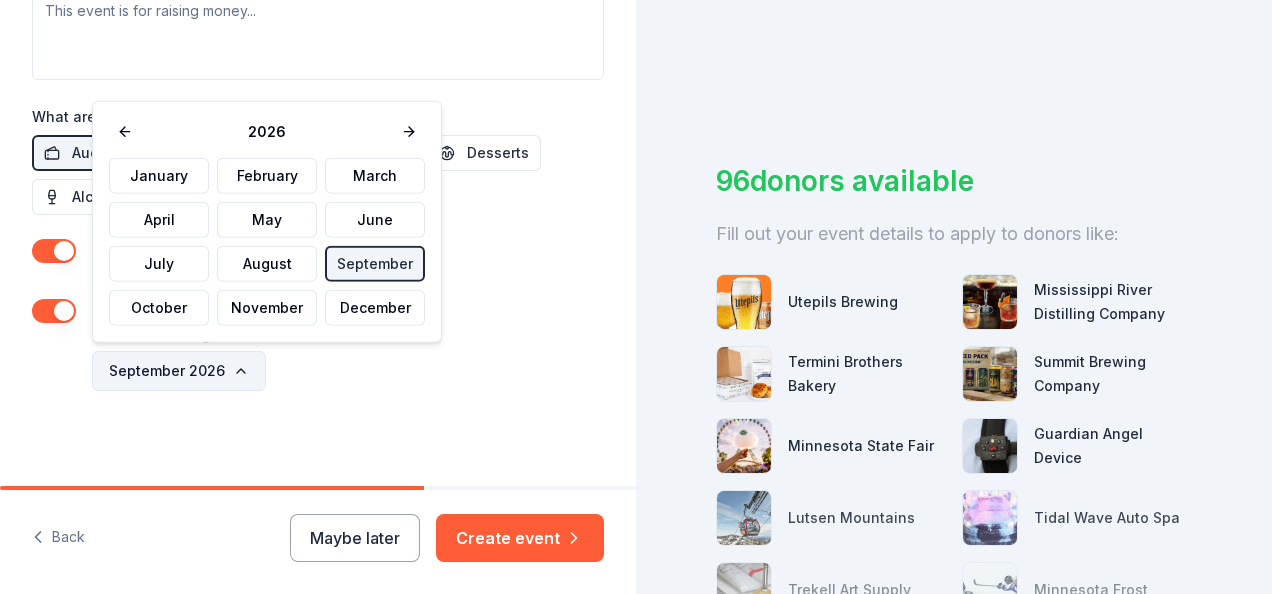 click on "September 2026" at bounding box center (179, 371) 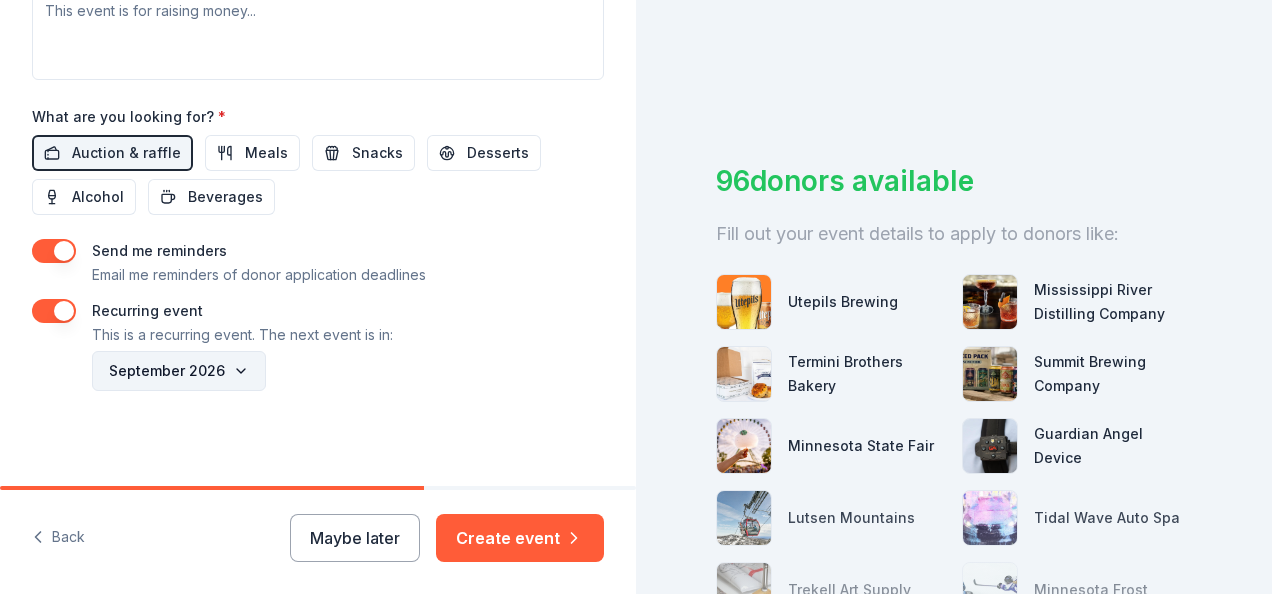 click on "September 2026" at bounding box center [179, 371] 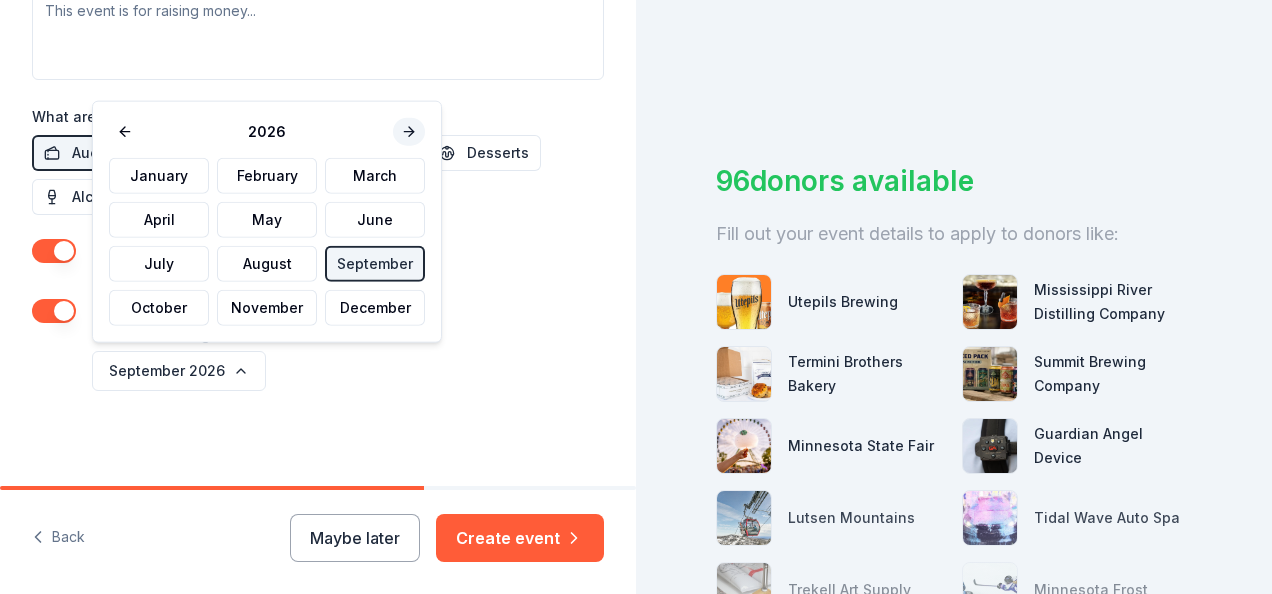 click at bounding box center (409, 132) 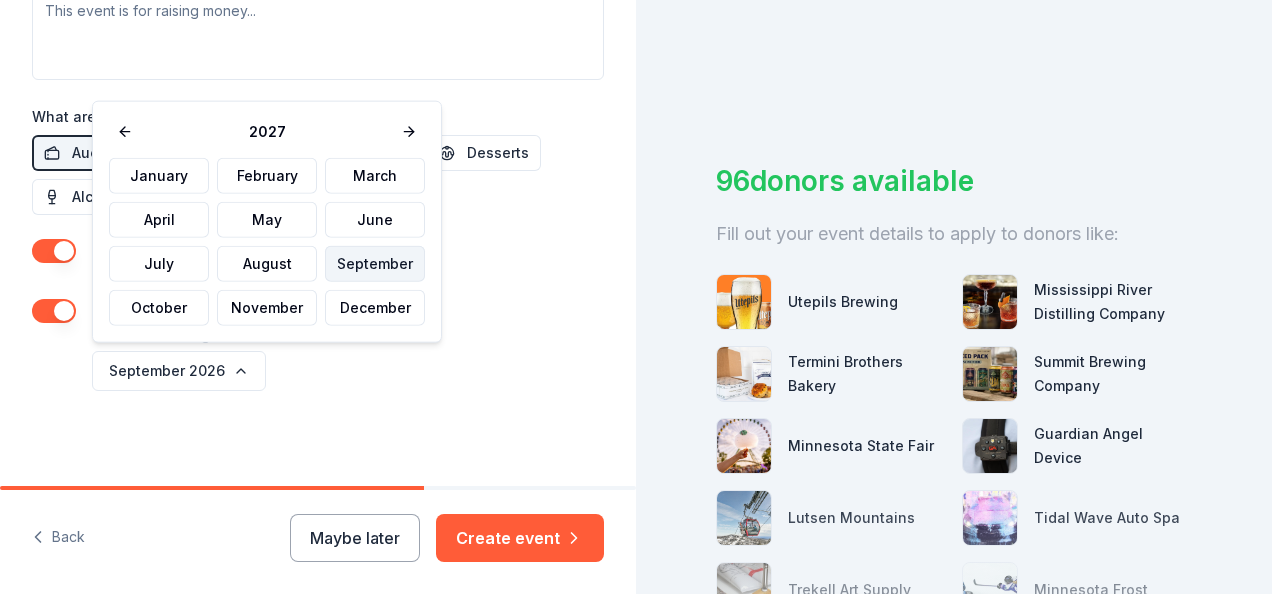 click on "September" at bounding box center (375, 264) 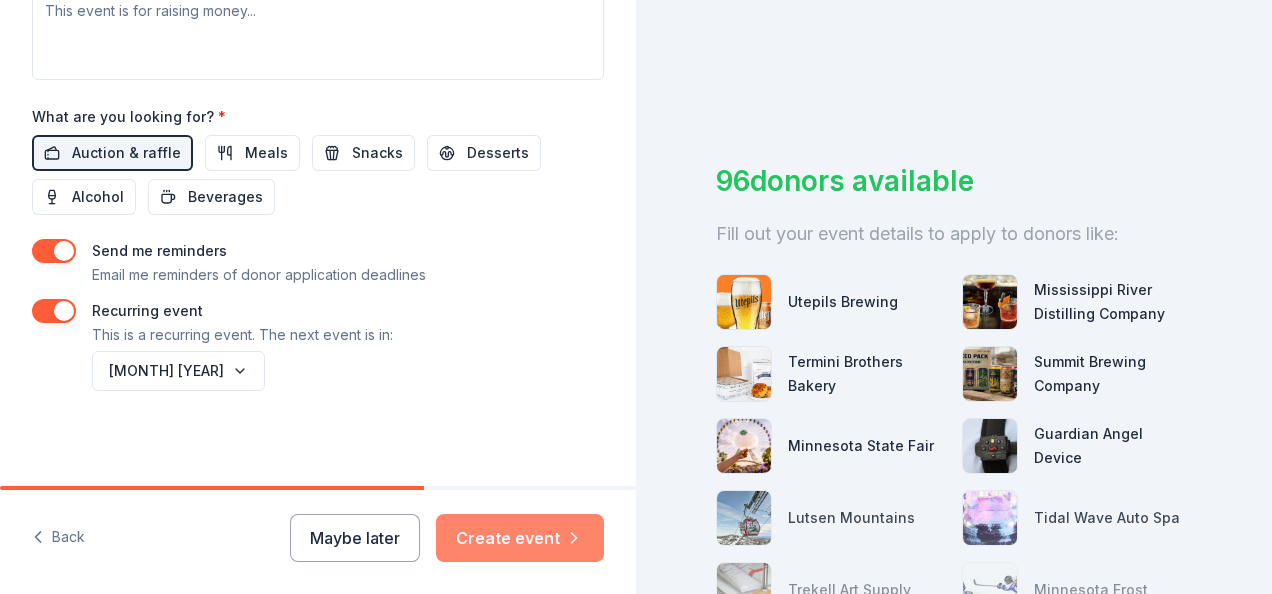 click on "Create event" at bounding box center (520, 538) 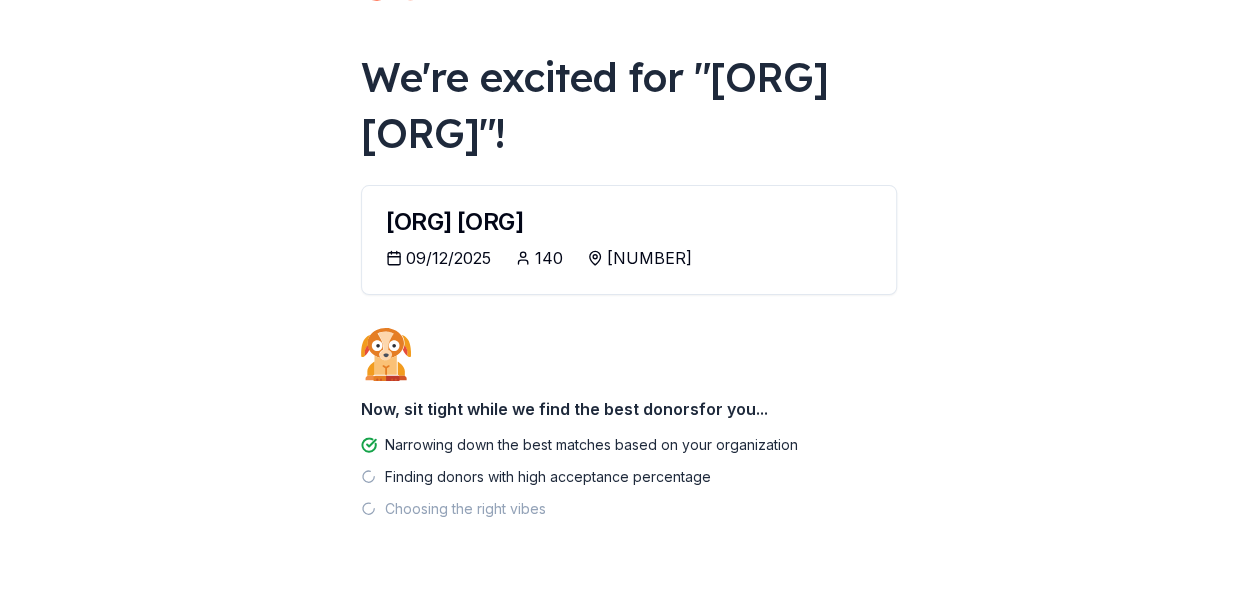 scroll, scrollTop: 136, scrollLeft: 0, axis: vertical 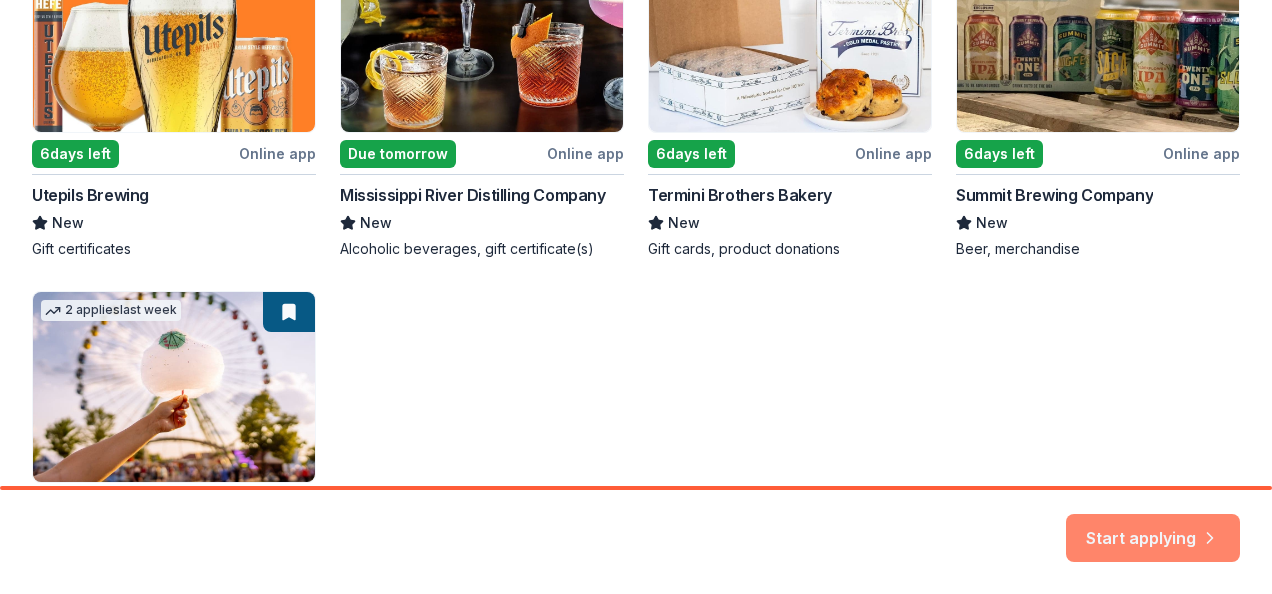 click on "Start applying" at bounding box center (1153, 526) 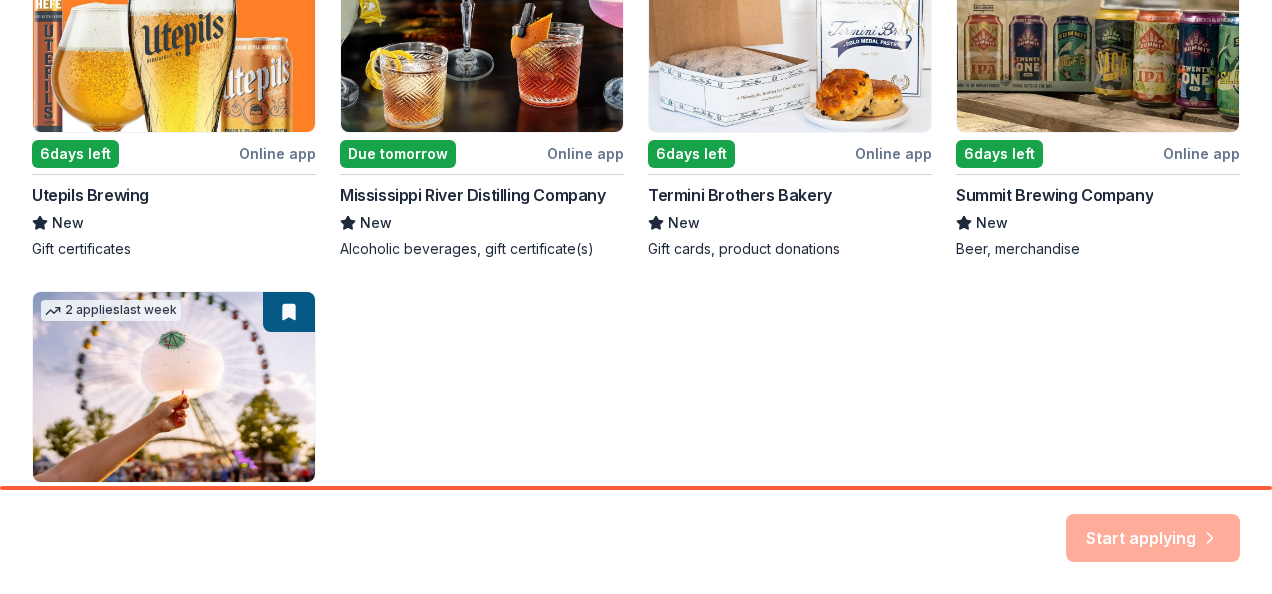 click on "Start applying" at bounding box center (1153, 538) 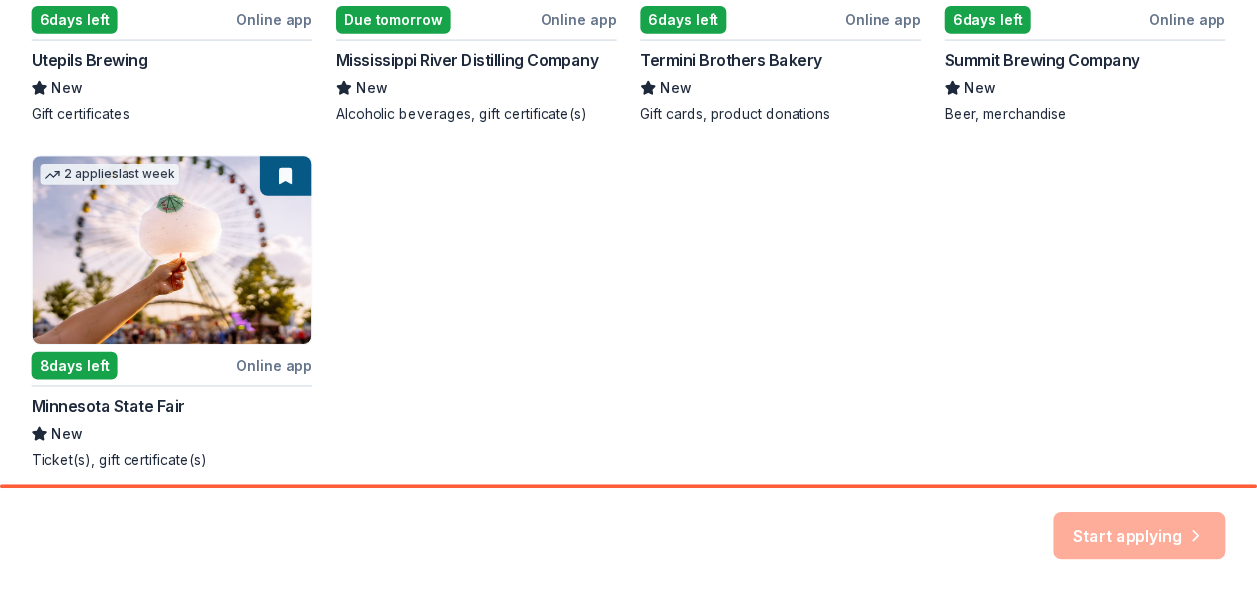 scroll, scrollTop: 684, scrollLeft: 0, axis: vertical 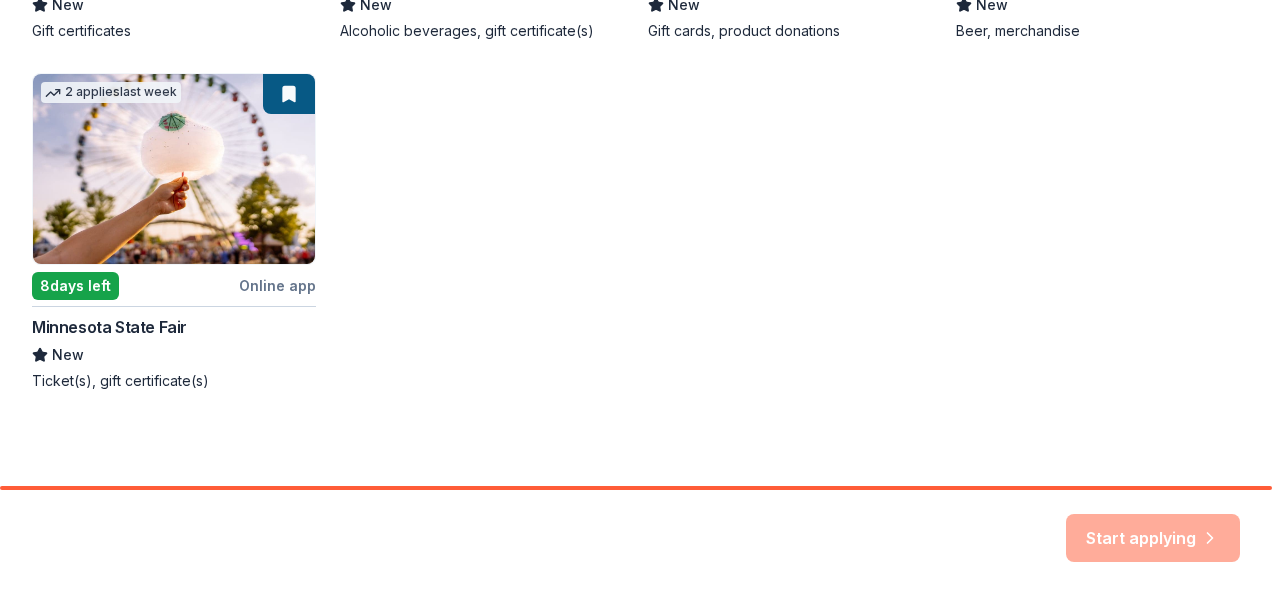 click on "Start applying" at bounding box center [1153, 538] 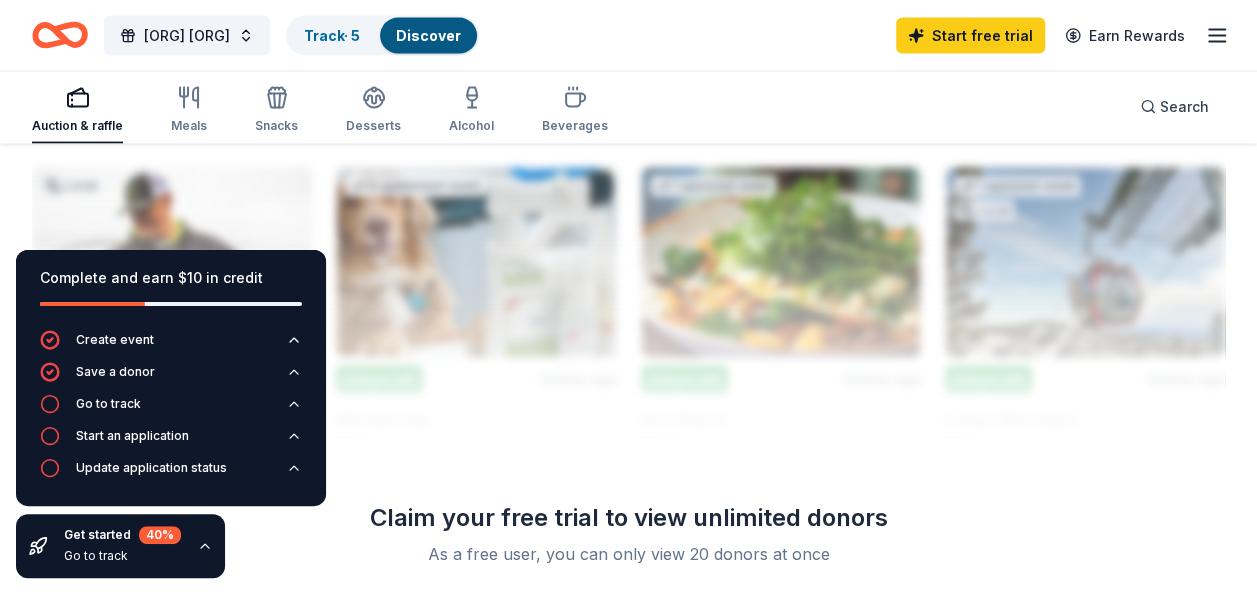 scroll, scrollTop: 2112, scrollLeft: 0, axis: vertical 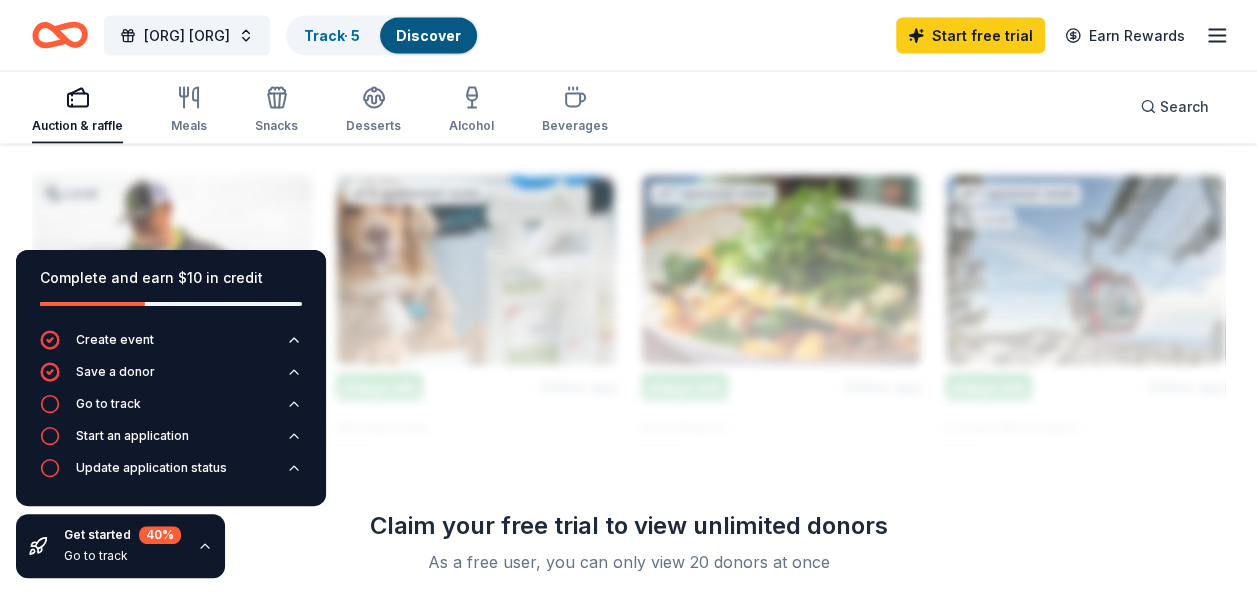 click on "[NUMBER] results in [CITY], [STATE] Application deadlines [NUMBER] this month [NUMBER] in [MONTH] [NUMBER] passed [NUMBER] applies last week Local [NUMBER] days left Online app [BRAND] New Gift certificates Top rated [NUMBER] applies last week [NUMBER] days left Online app [BRAND] [NUMBER] Donation depends on request Top rated [NUMBER] applies last week [NUMBER] days left Online app [BRAND] New Beer, merchandise Top rated [NUMBER] applies last week [NUMBER] days left Online app [BRAND] [NUMBER] Donation depends on request Top rated [NUMBER] applies last week [NUMBER] days left Online app • Quick [BRAND] [NUMBER] Dog toy(s), dog food [NUMBER] apply last week Local [NUMBER] days left Online app [BRAND] New Lift tickets, season passes [NUMBER] applies last week [NUMBER] days left Online app • Quick [BRAND] New [NUMBER] movie passes [NUMBER] applies last week [NUMBER] days left Online app [BRAND] Local [NUMBER] days left Online app [BRAND] New [NUMBER] applies last week [NUMBER] • [NUMBER]" at bounding box center (628, -553) 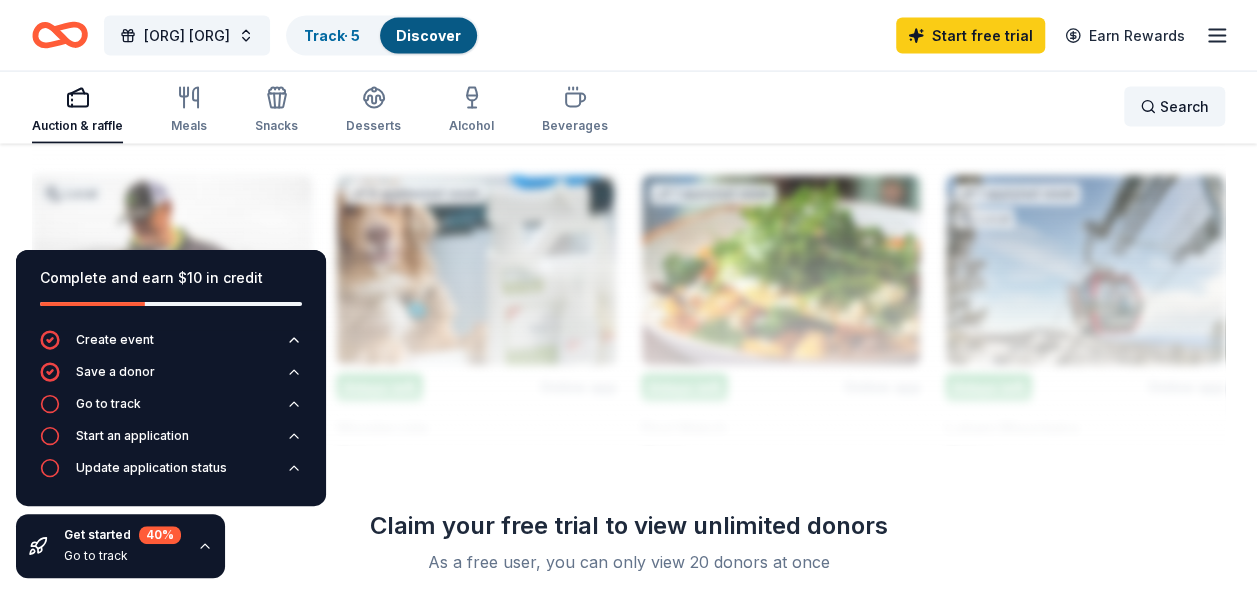 click on "Search" at bounding box center [1184, 107] 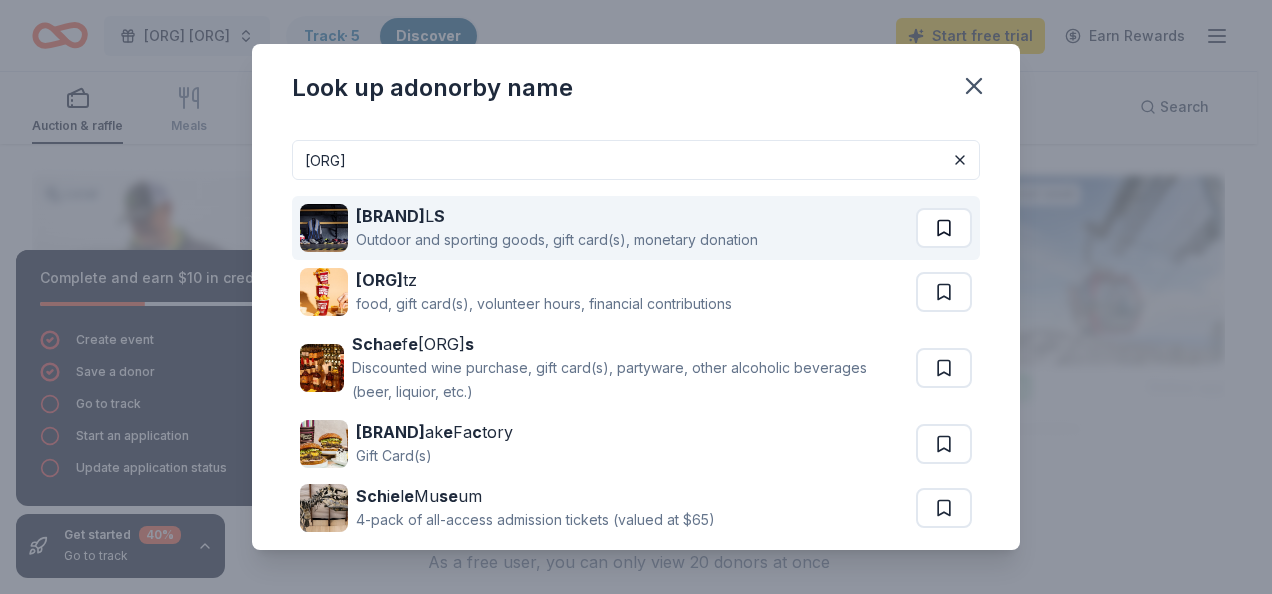 click at bounding box center (944, 228) 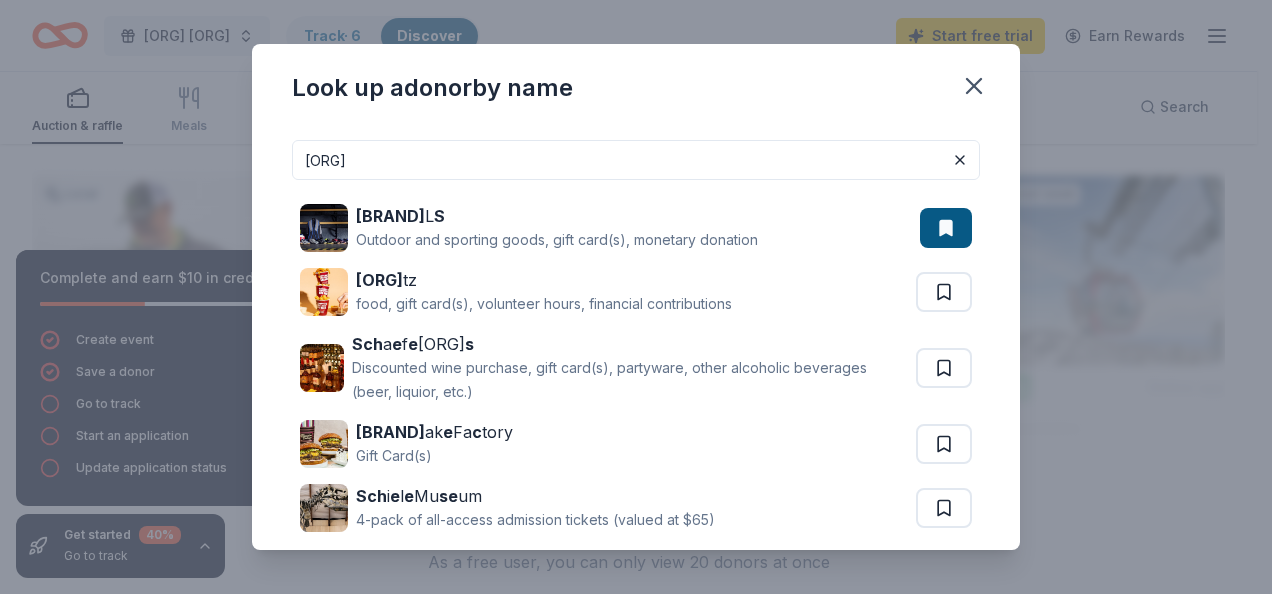 click on "[ORG]" at bounding box center (636, 160) 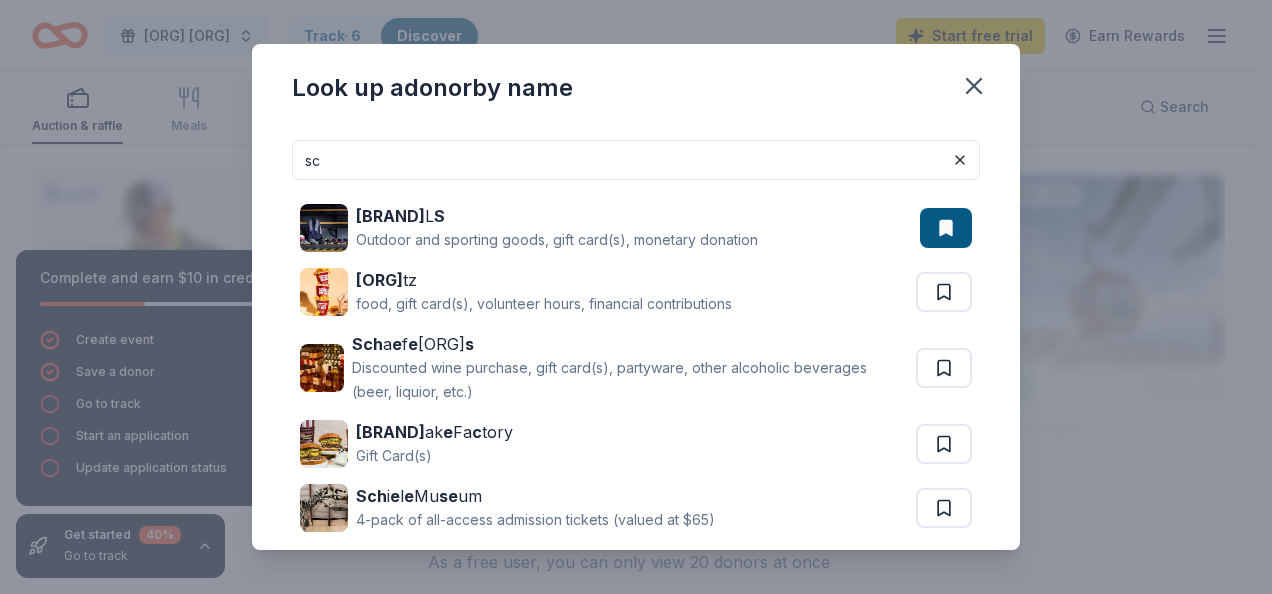 type on "s" 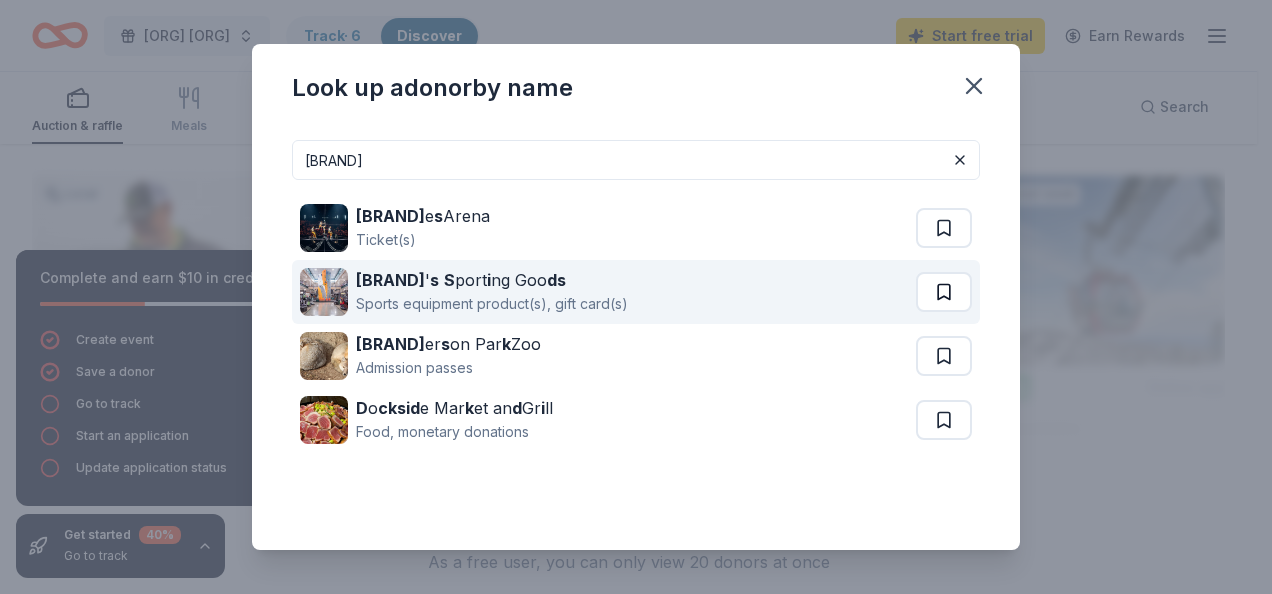 click at bounding box center (944, 228) 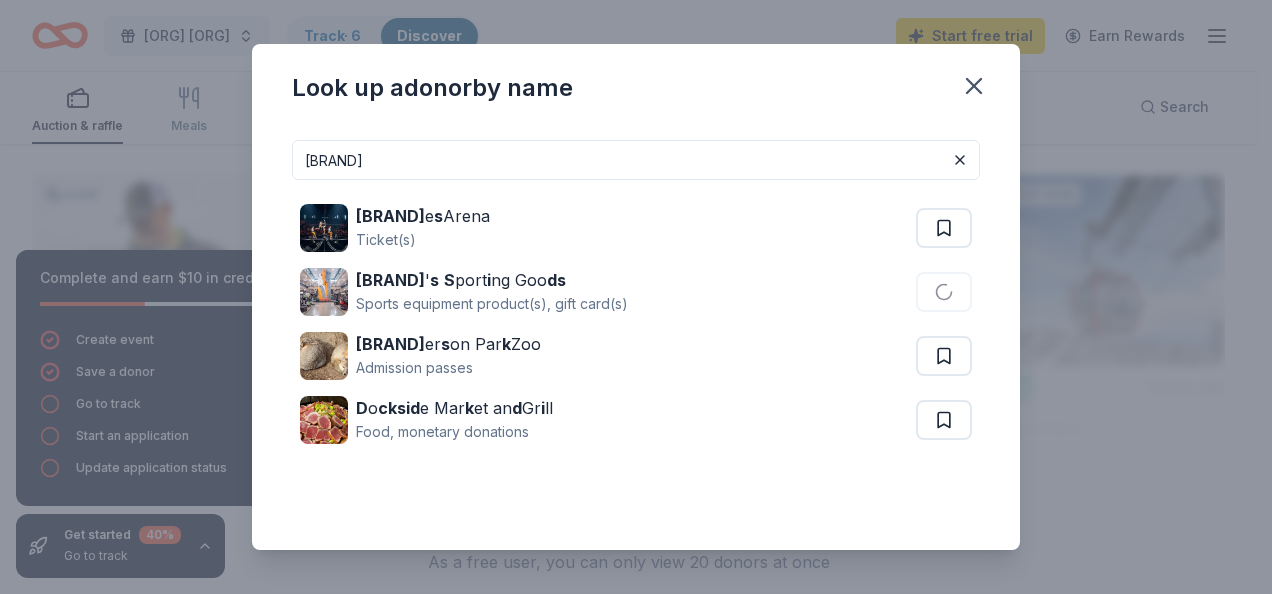 click on "[BRAND]" at bounding box center [636, 160] 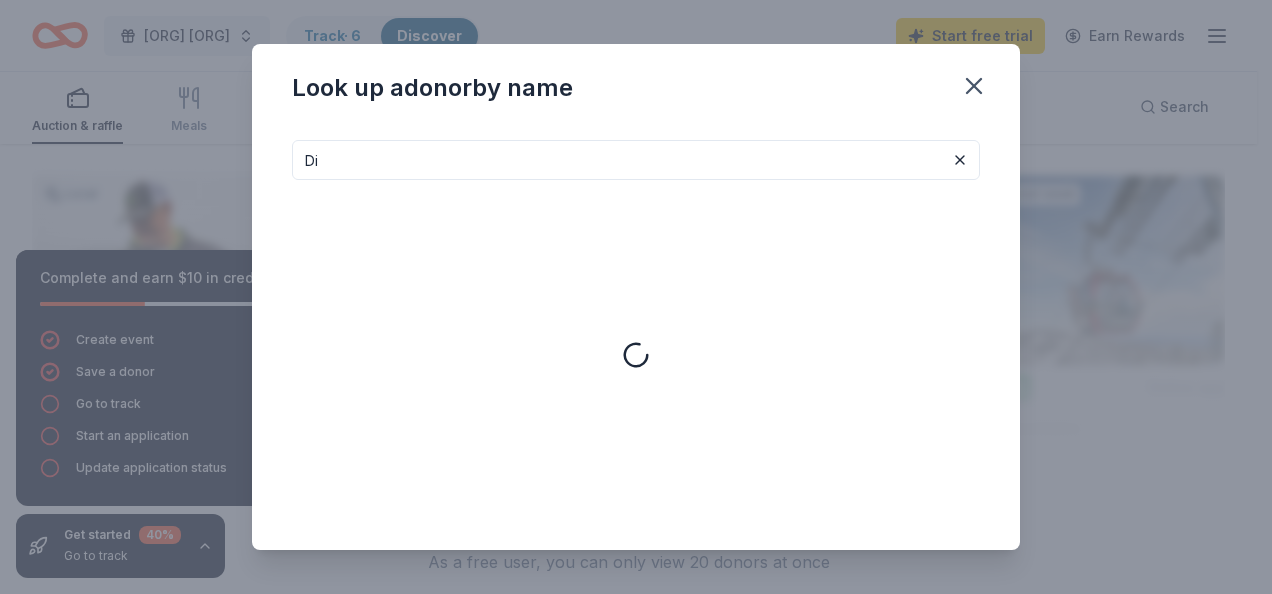 type on "D" 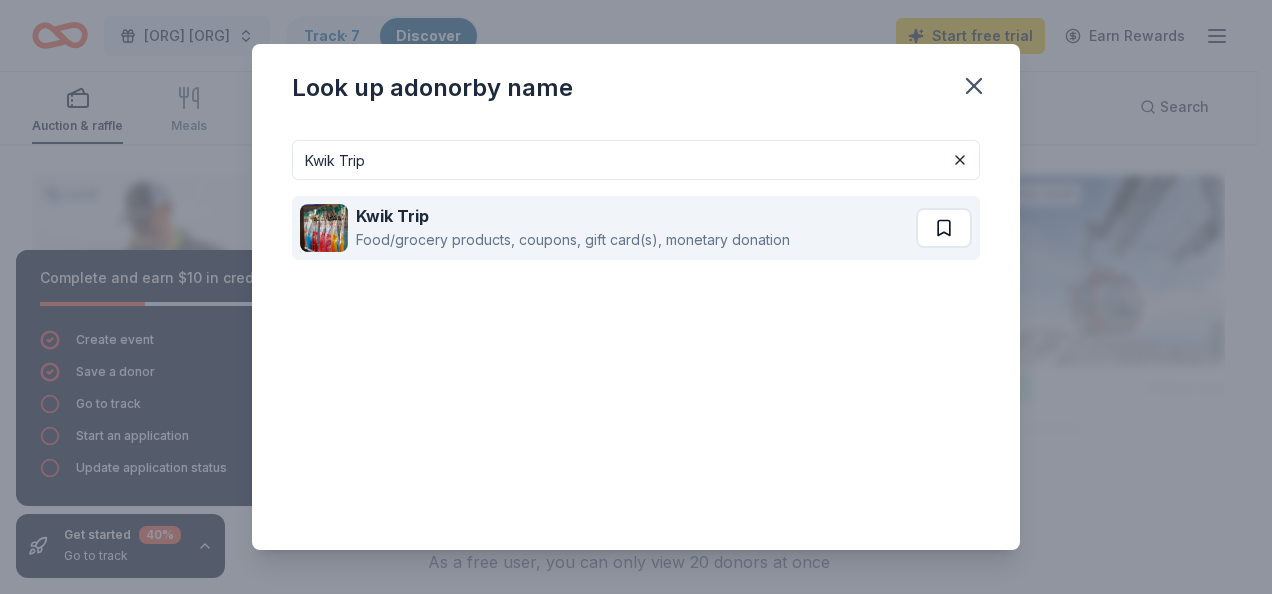 click at bounding box center (944, 228) 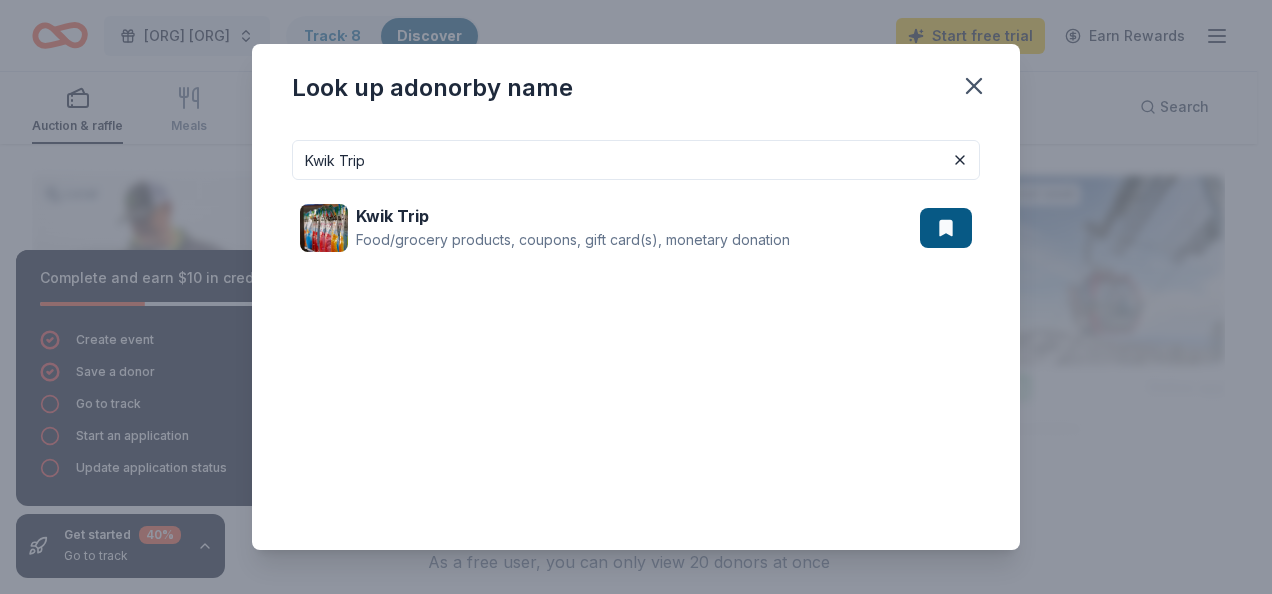click on "Kwik Trip" at bounding box center [636, 160] 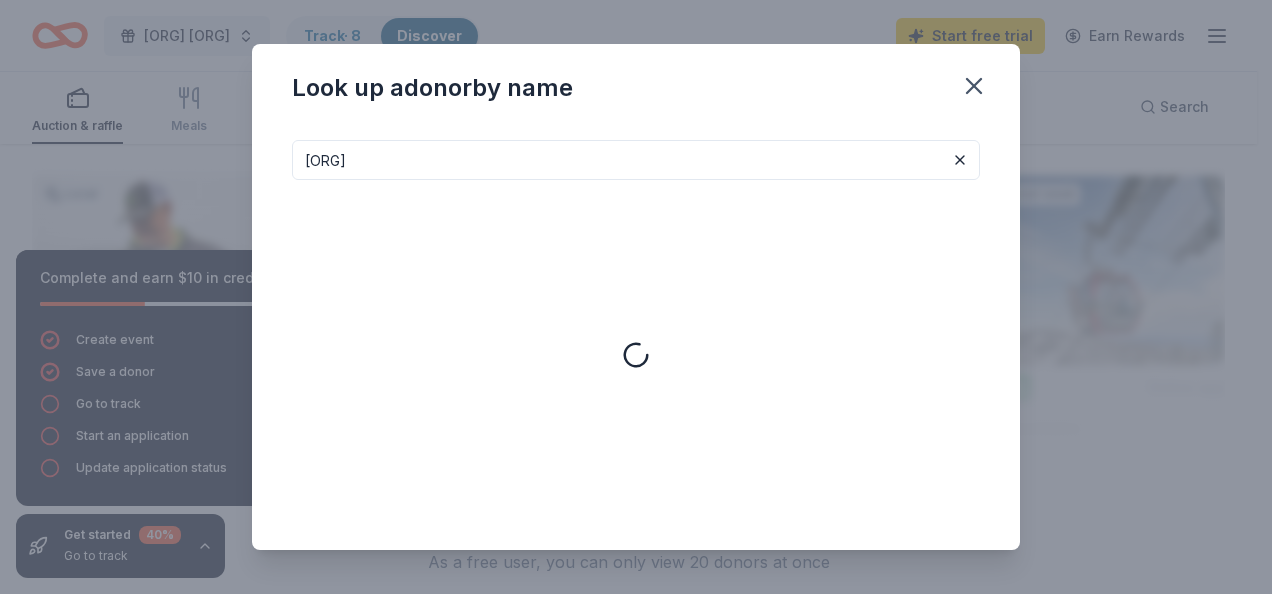 type on "K" 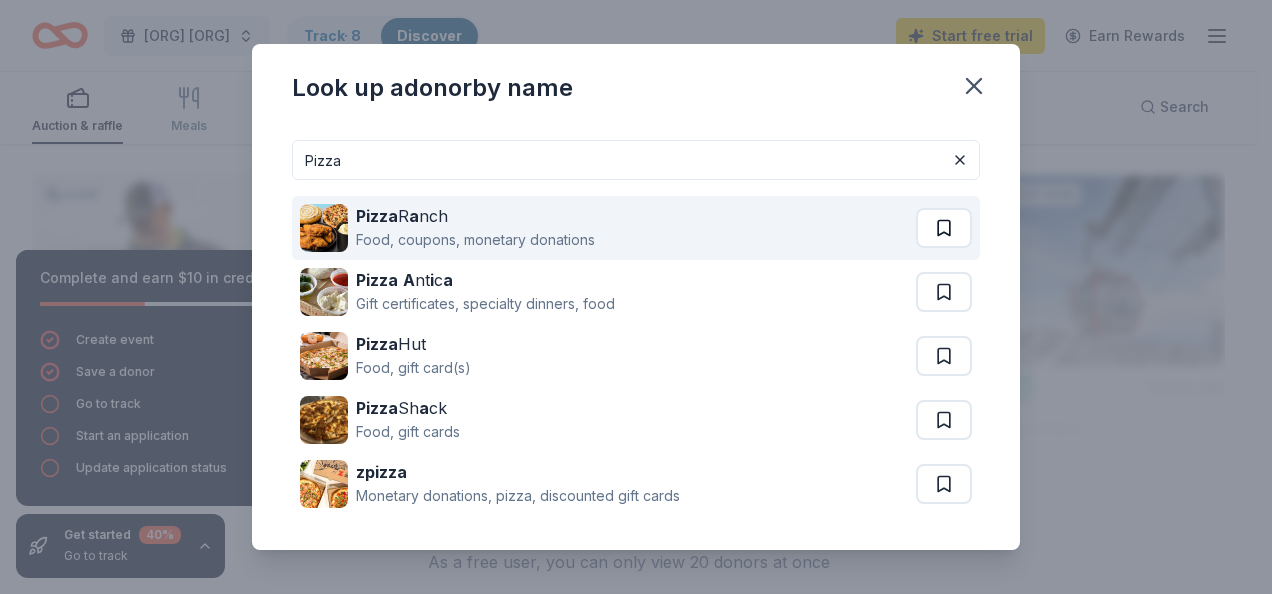 click at bounding box center [944, 228] 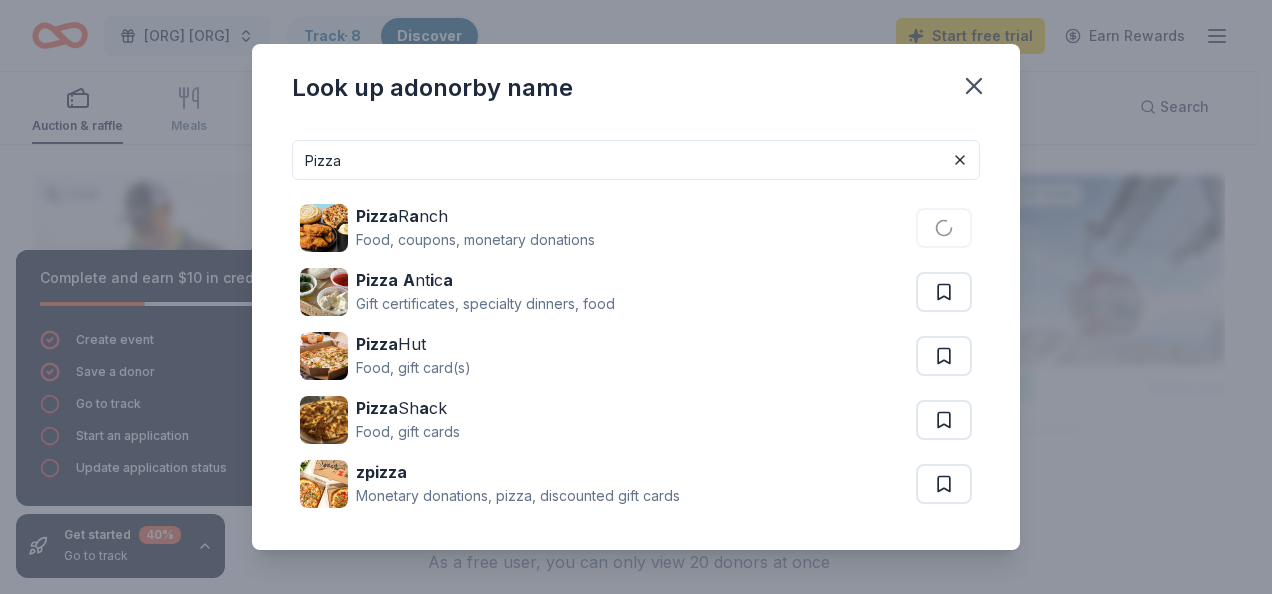 click on "Pizza" at bounding box center [636, 160] 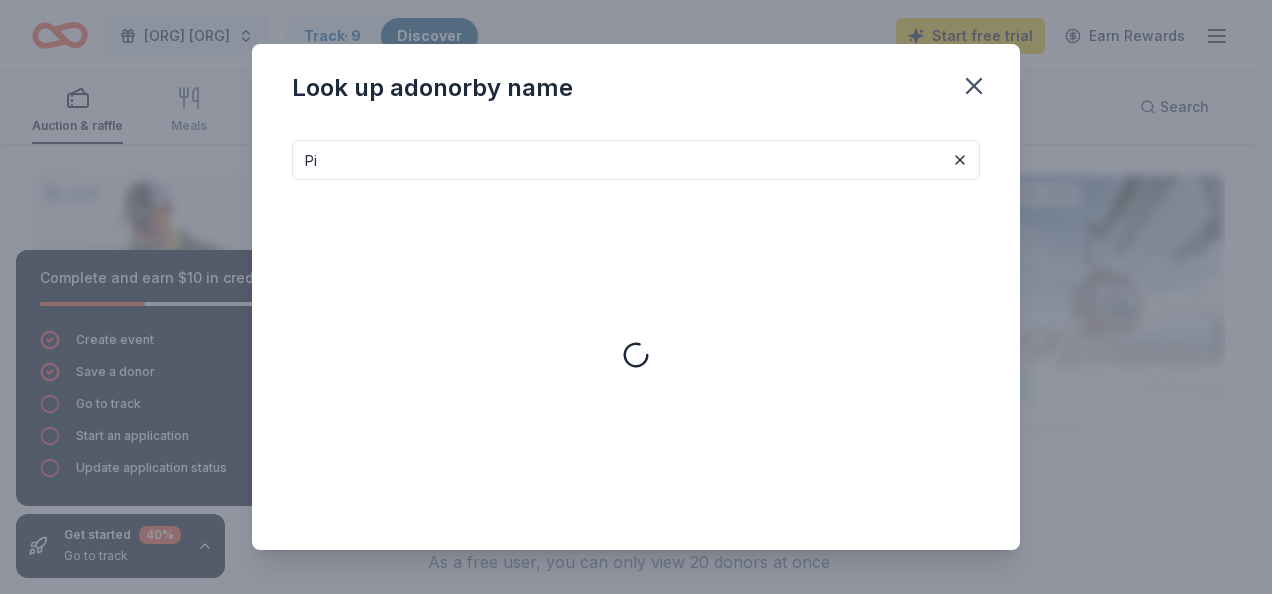 type on "P" 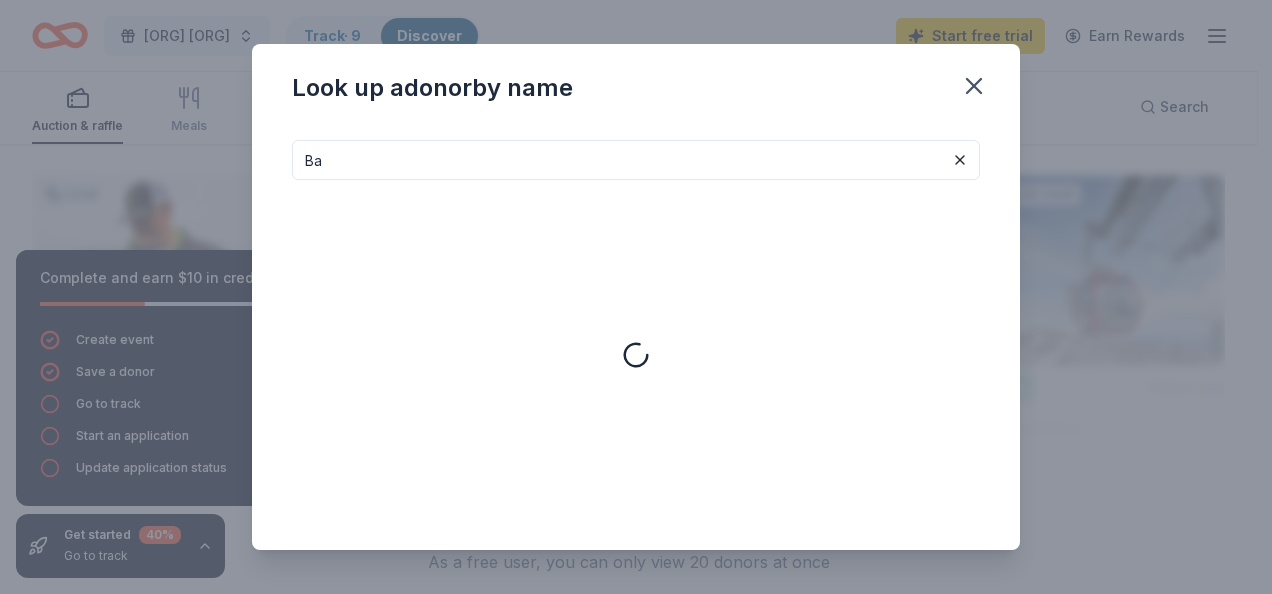 type on "B" 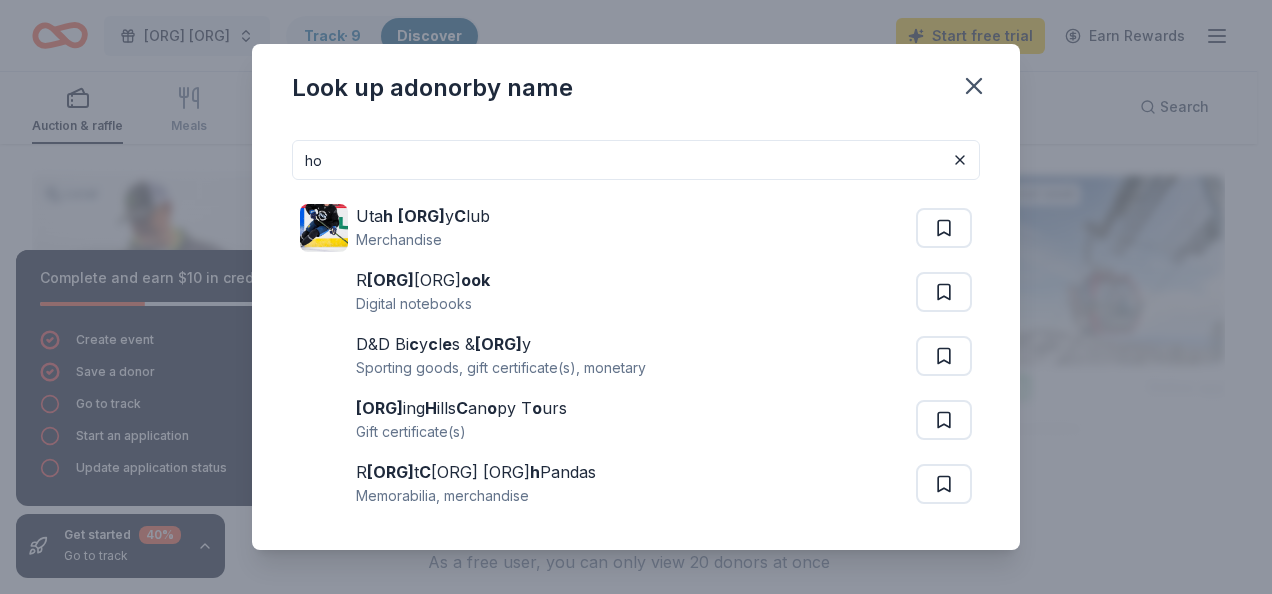 type on "h" 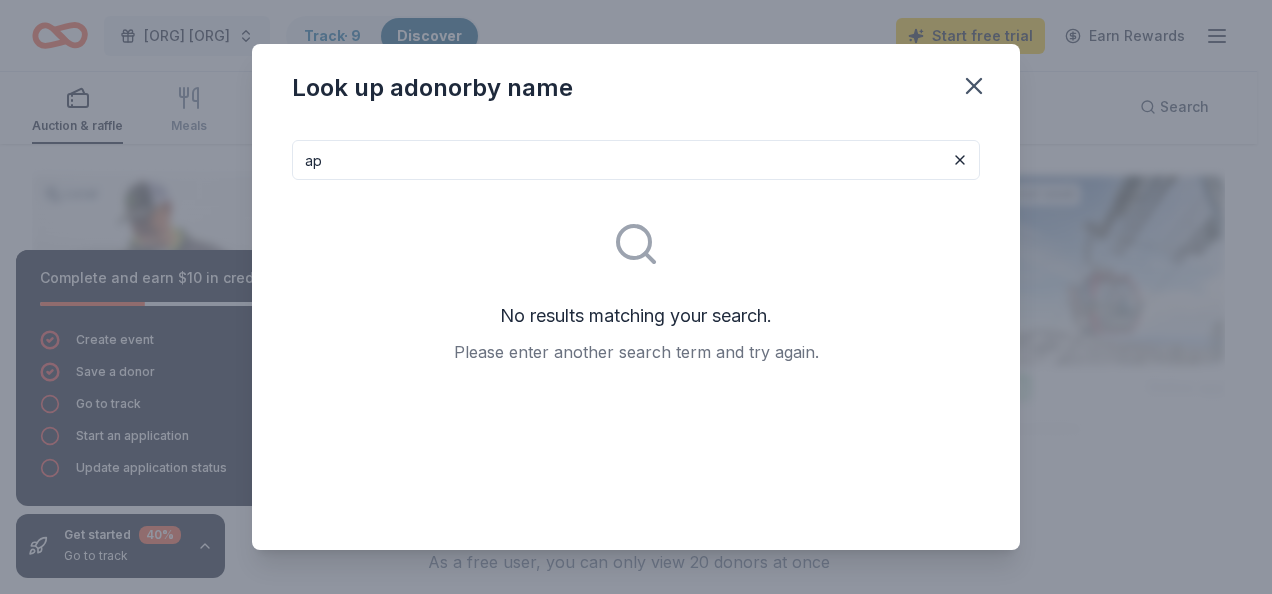 type on "a" 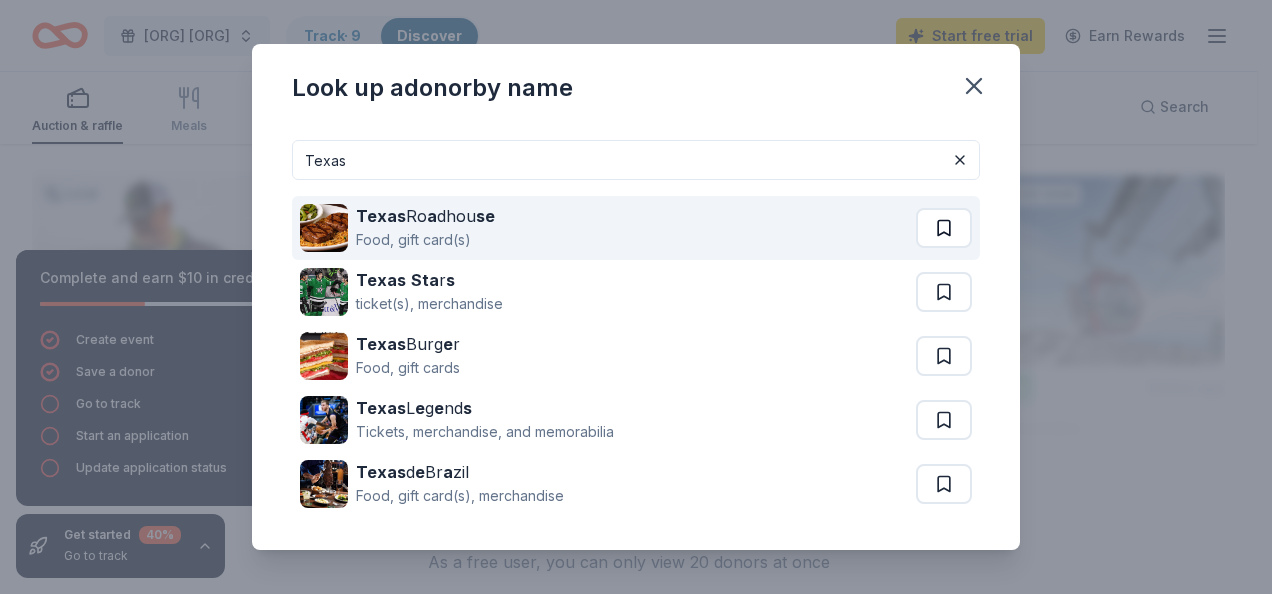 click at bounding box center (944, 228) 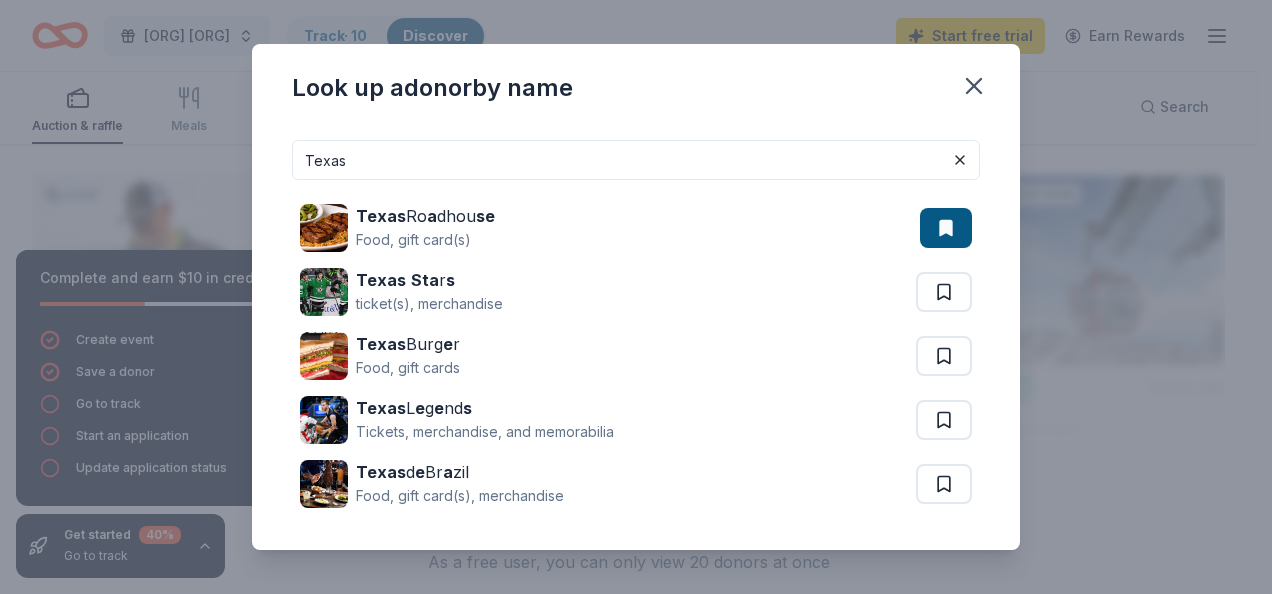 click on "Texas" at bounding box center (636, 160) 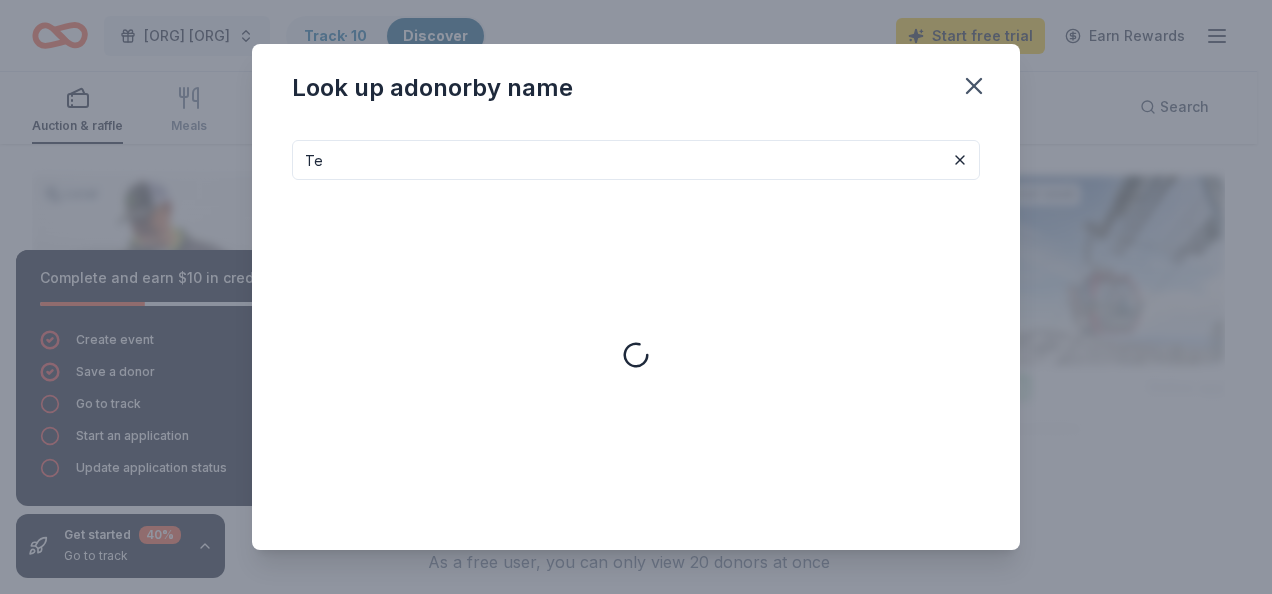 type on "T" 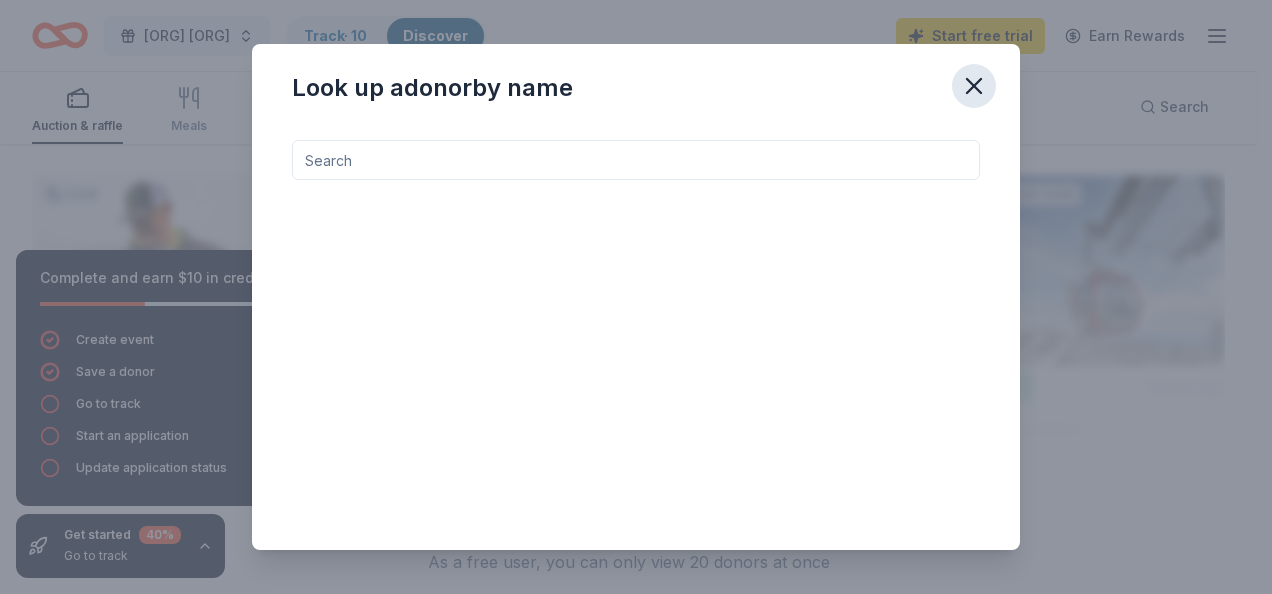 type 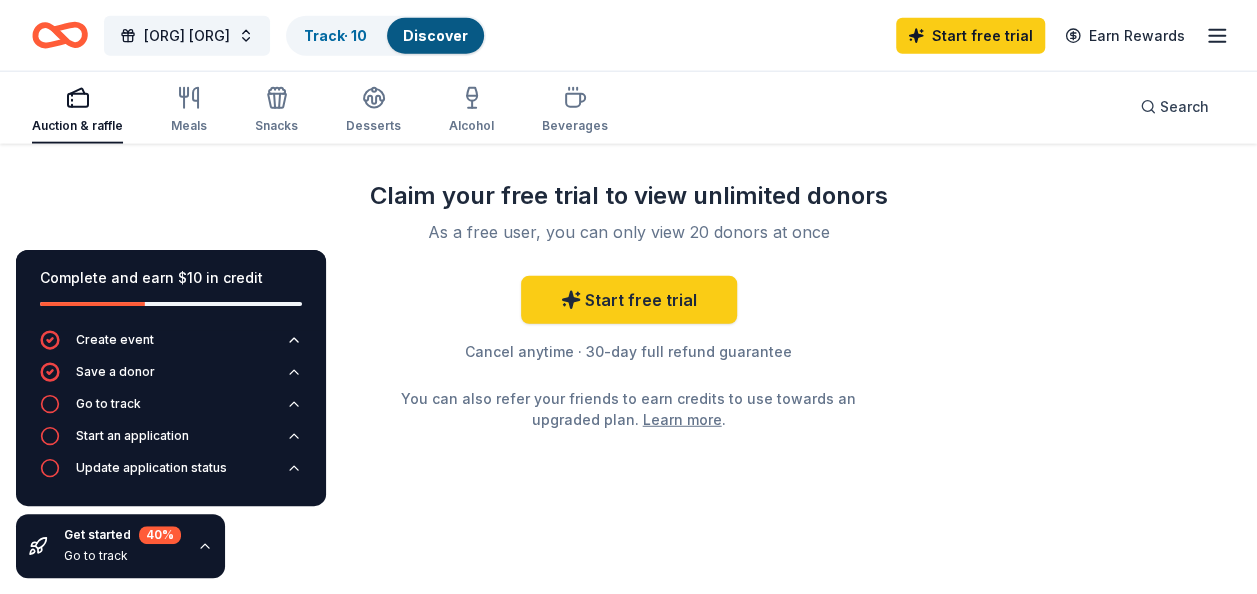 scroll, scrollTop: 2442, scrollLeft: 0, axis: vertical 